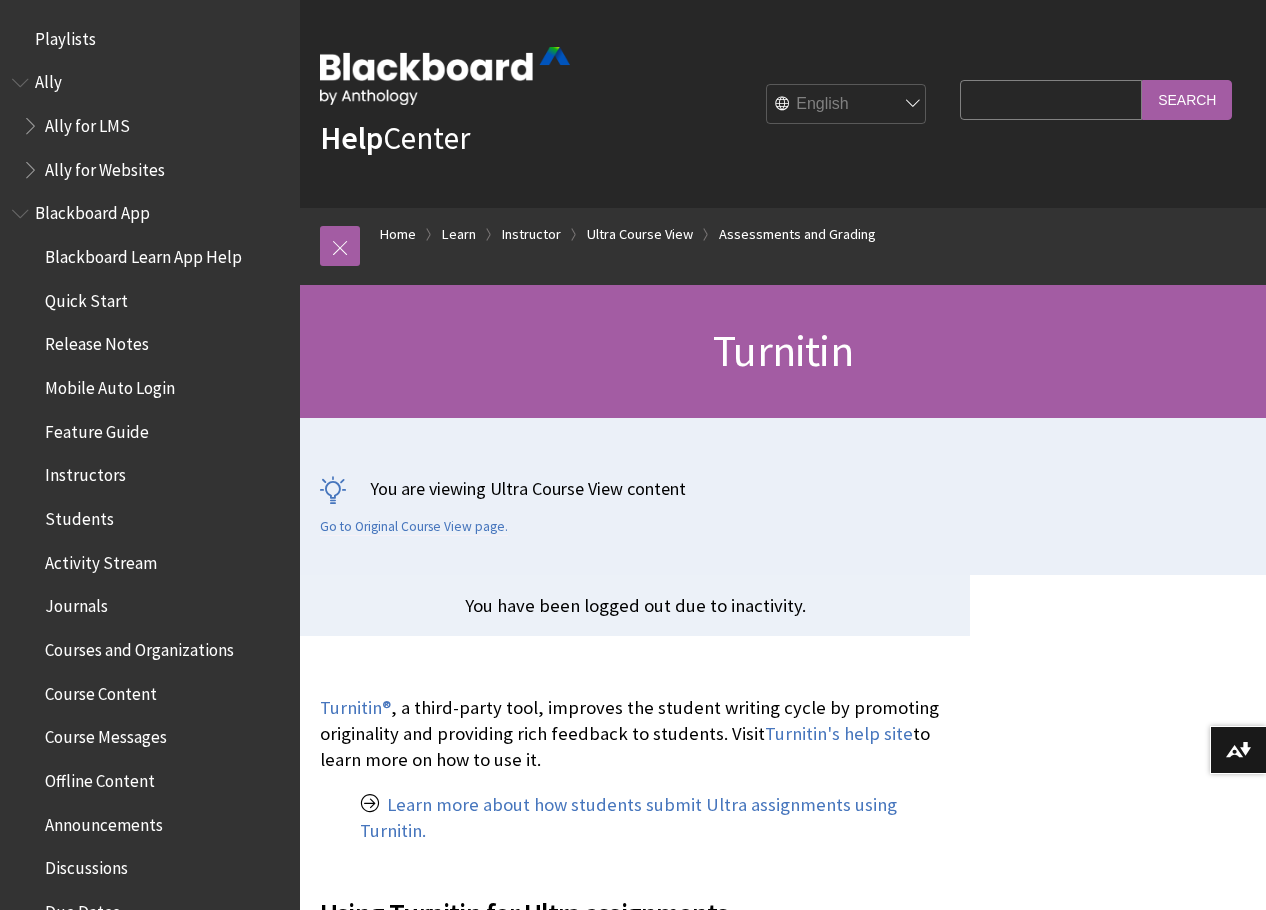 scroll, scrollTop: 339, scrollLeft: 0, axis: vertical 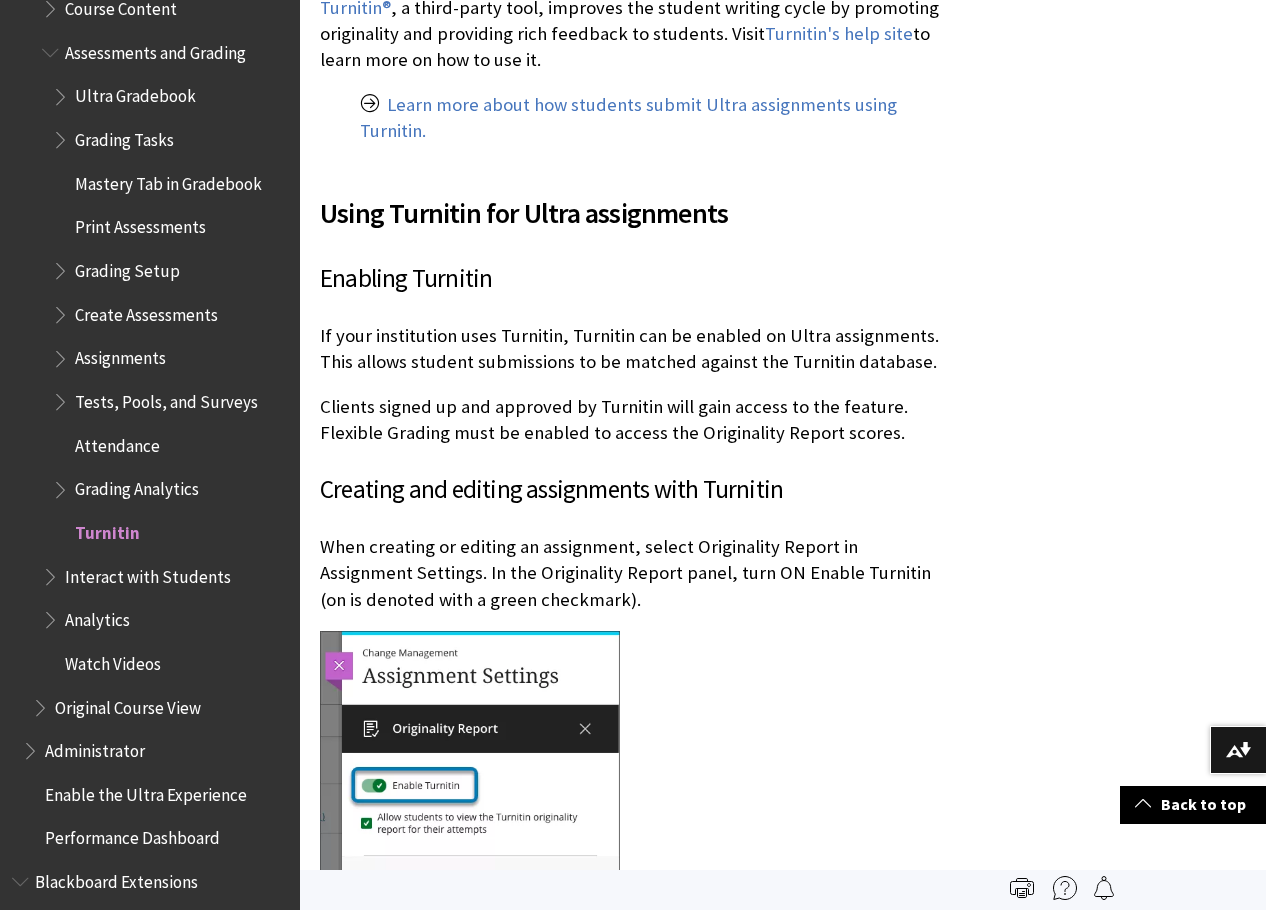 click at bounding box center (62, 485) 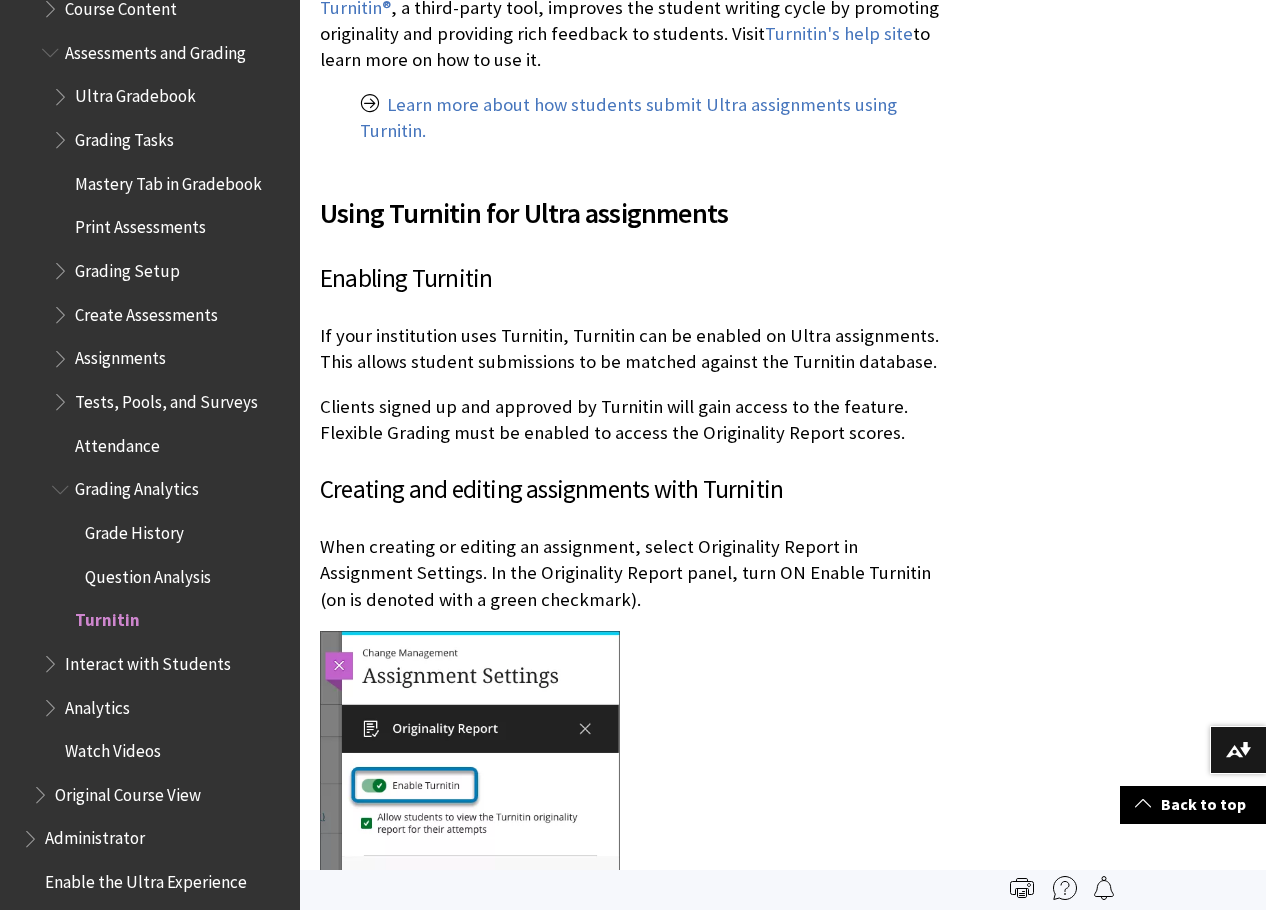 click on "Grading Analytics" at bounding box center [137, 486] 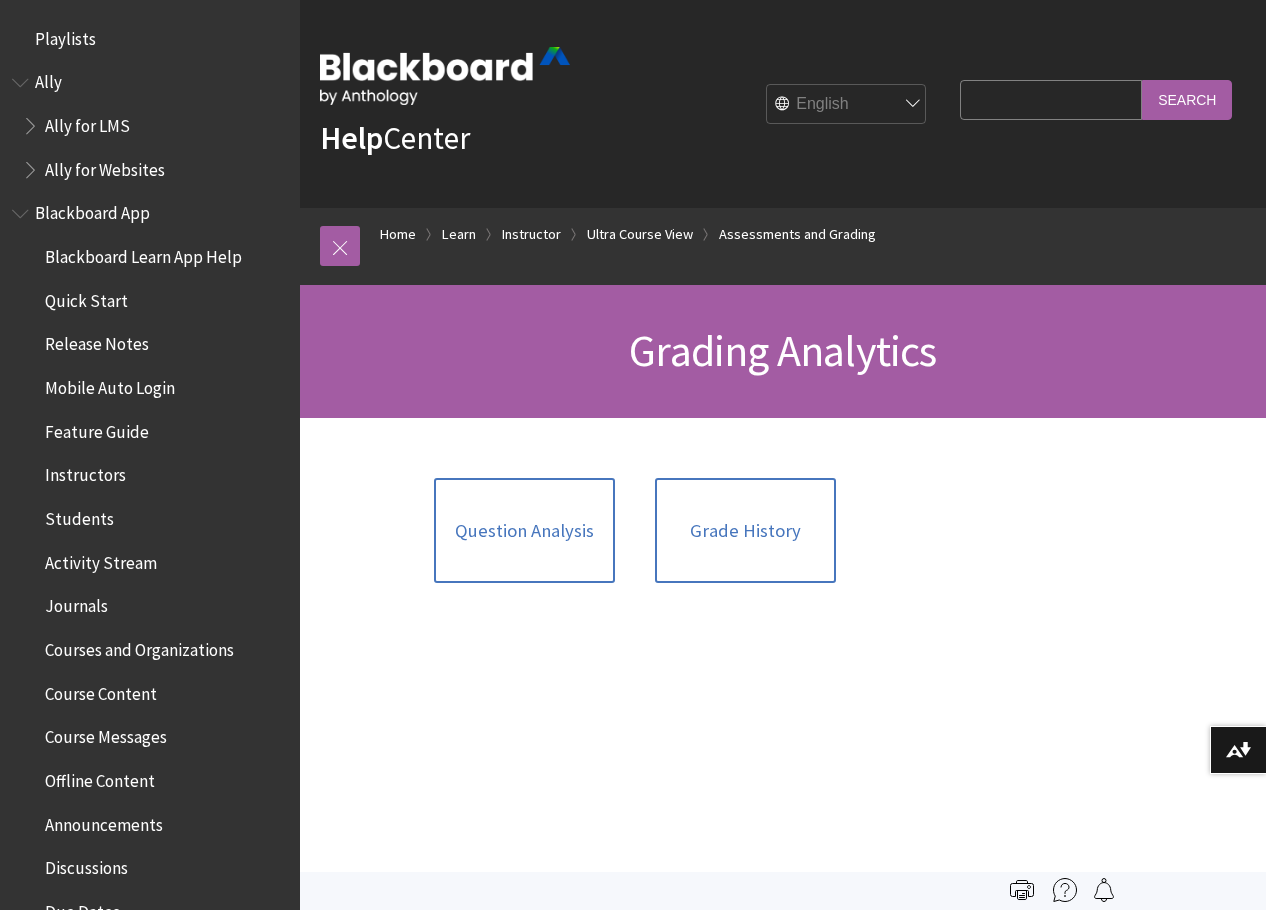 scroll, scrollTop: 0, scrollLeft: 0, axis: both 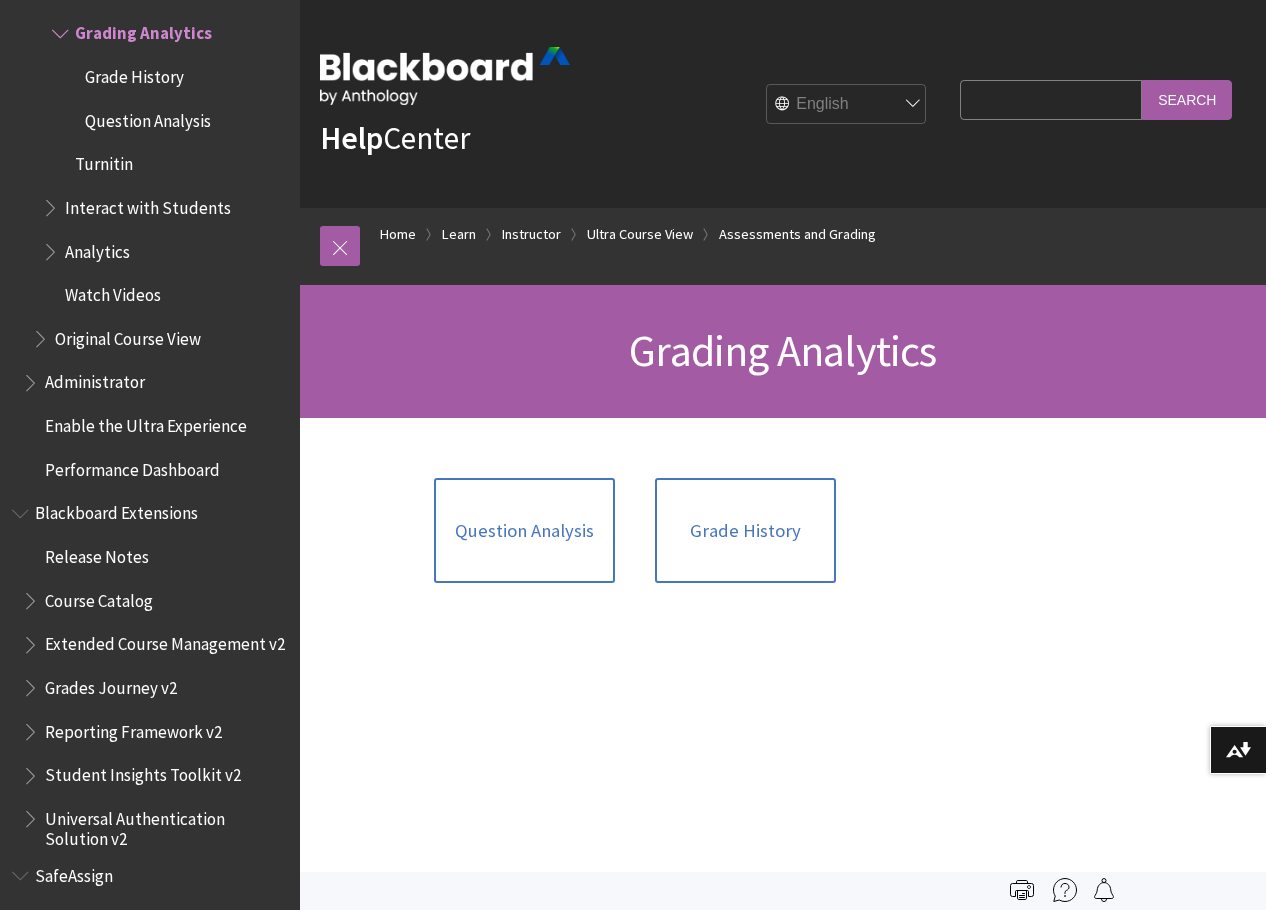click on "Grade History" at bounding box center [134, 73] 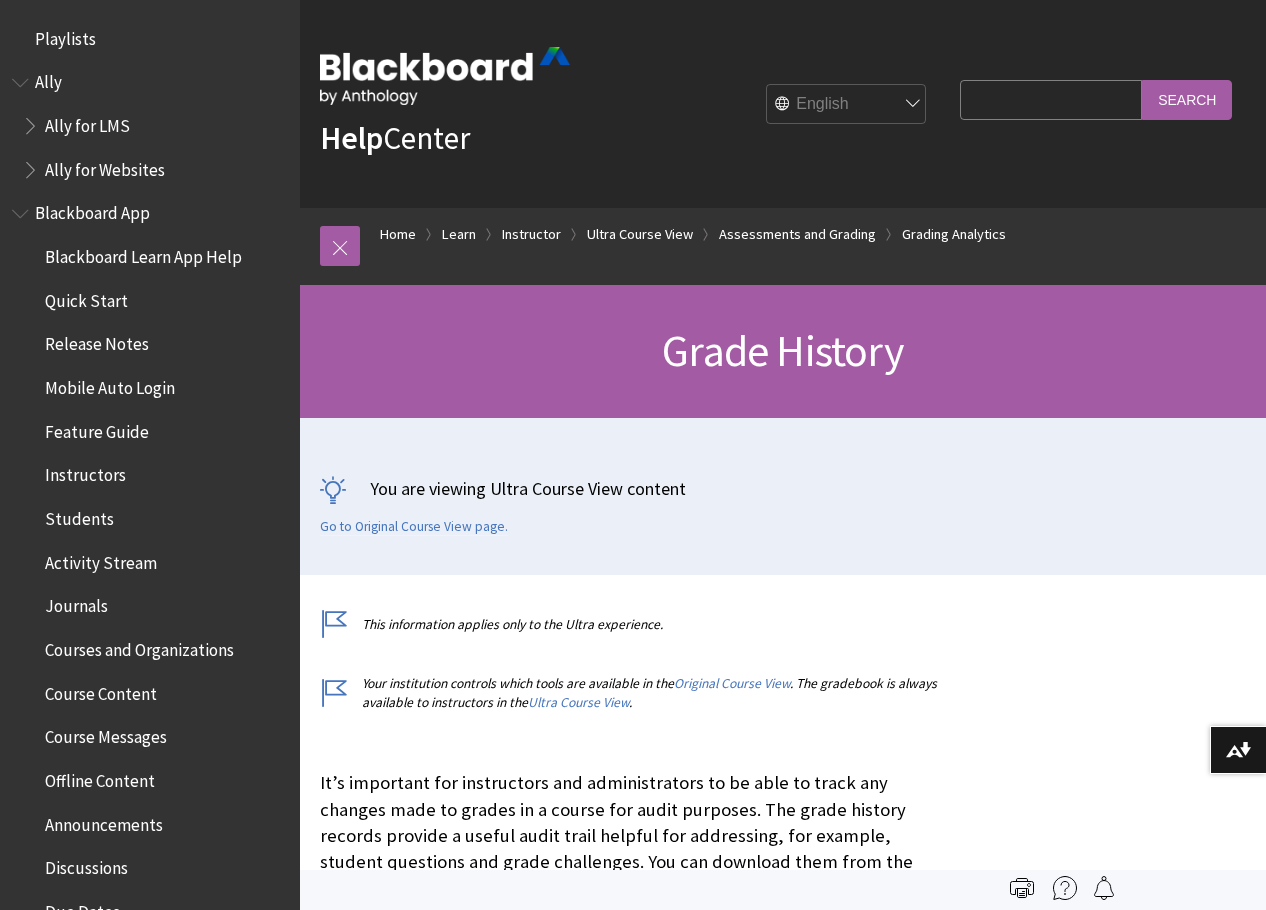 scroll, scrollTop: 0, scrollLeft: 0, axis: both 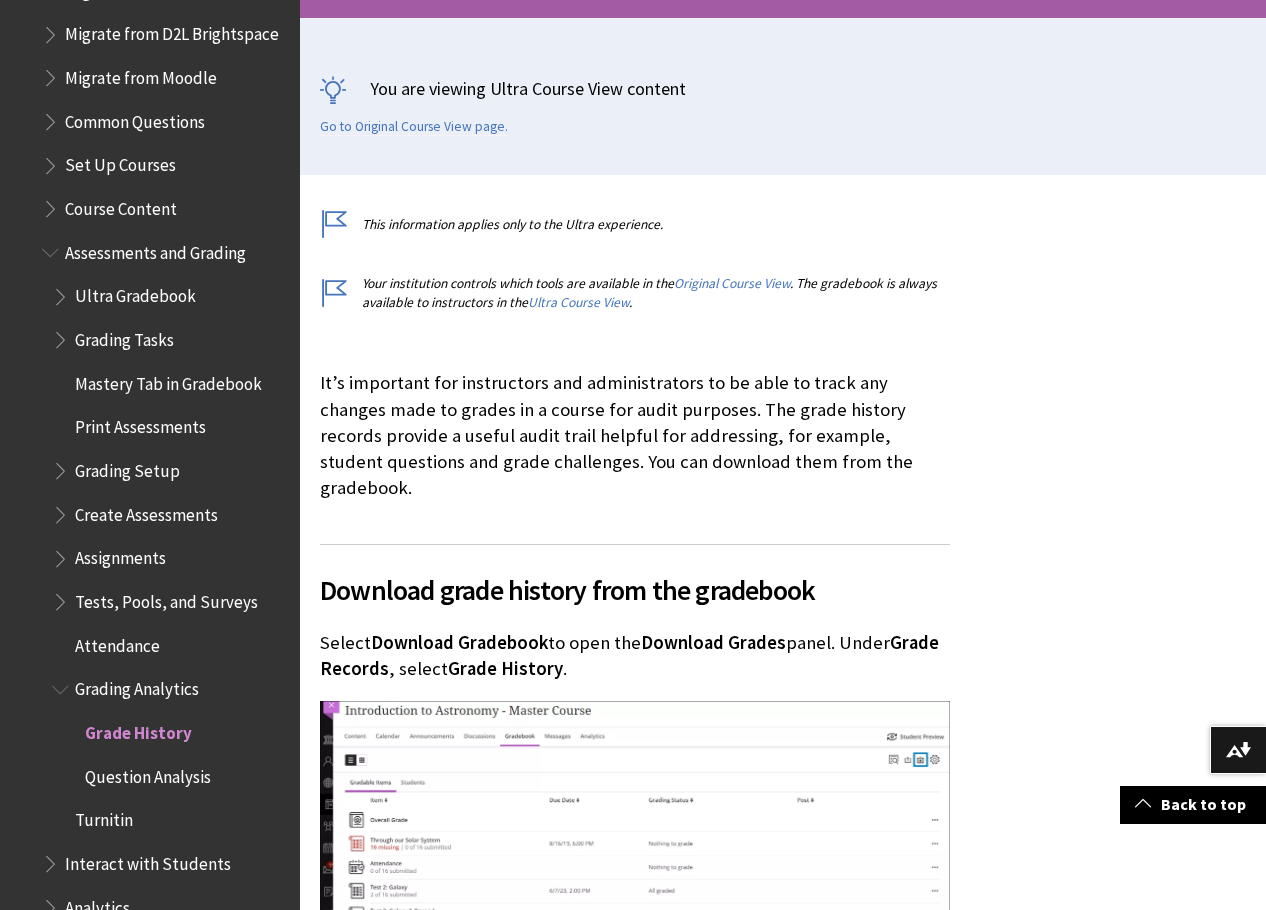click at bounding box center [62, 292] 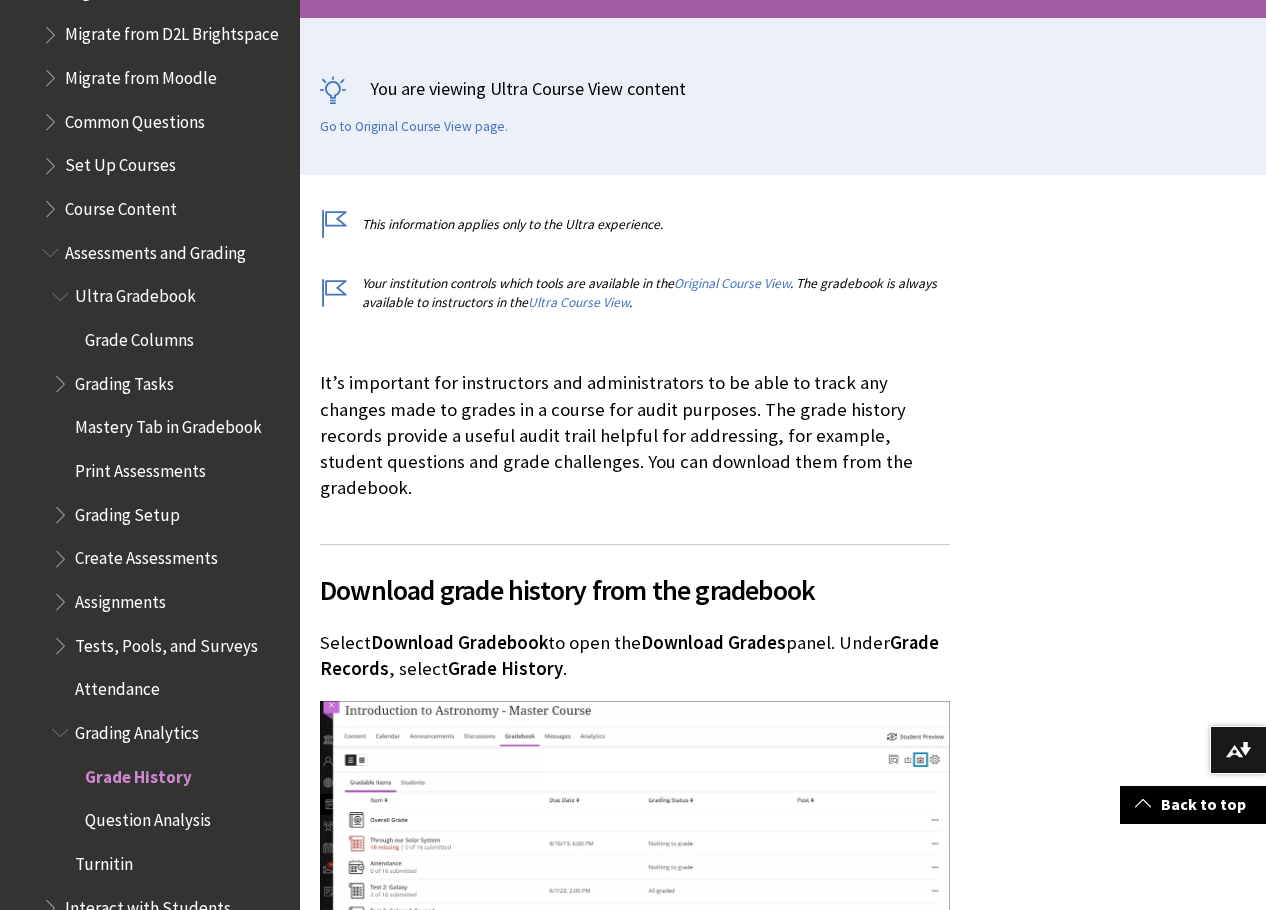 click at bounding box center (62, 379) 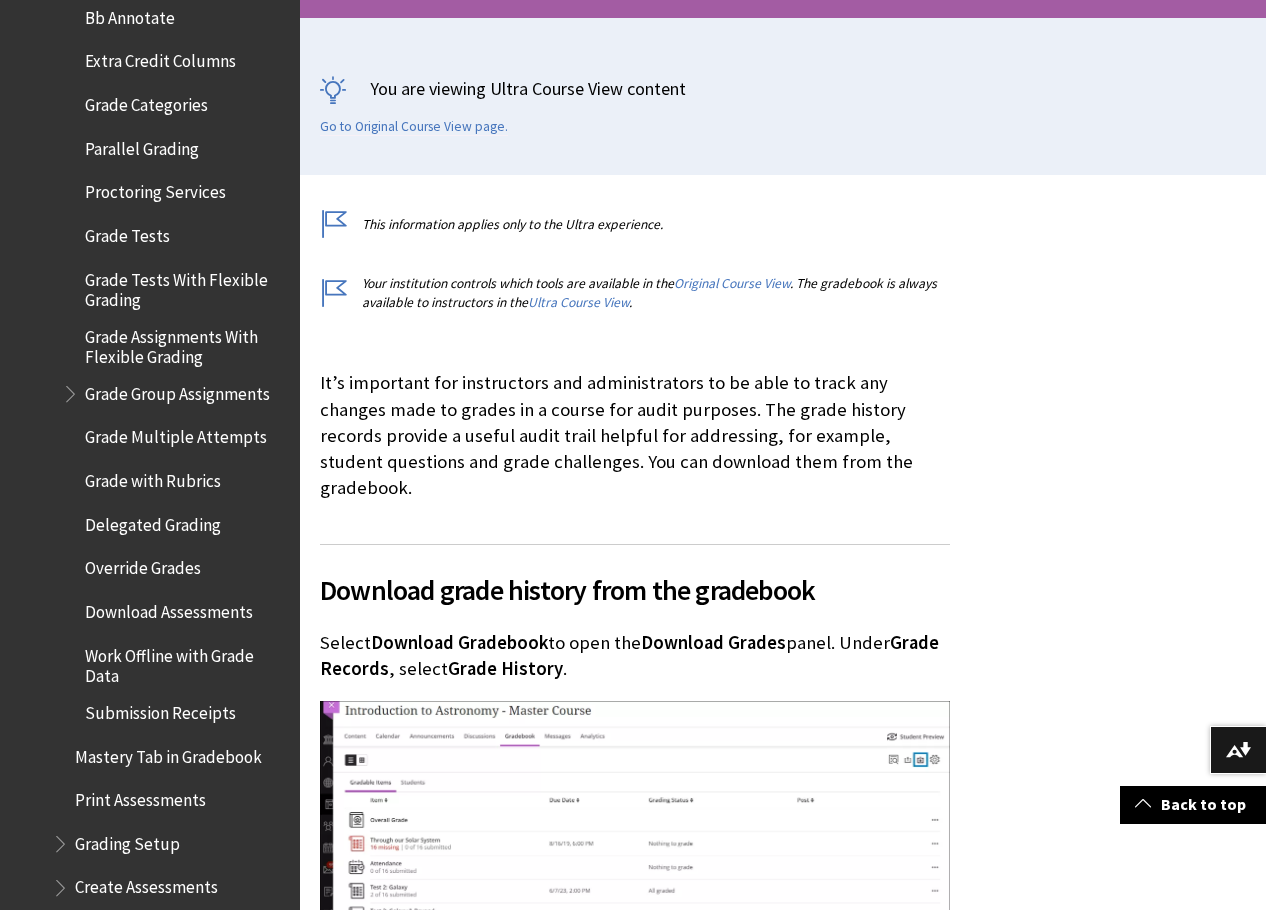 scroll, scrollTop: 3107, scrollLeft: 0, axis: vertical 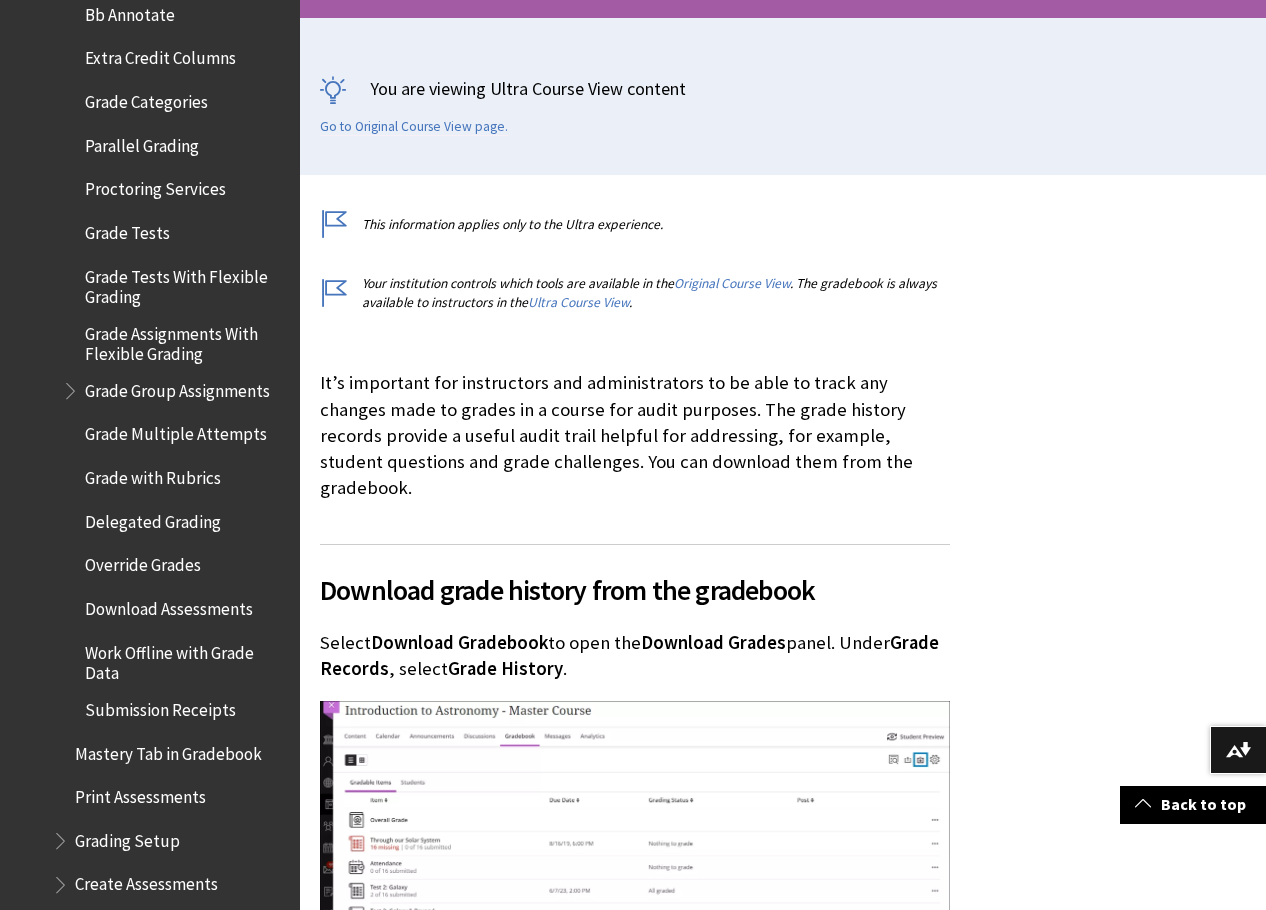 click at bounding box center (72, 386) 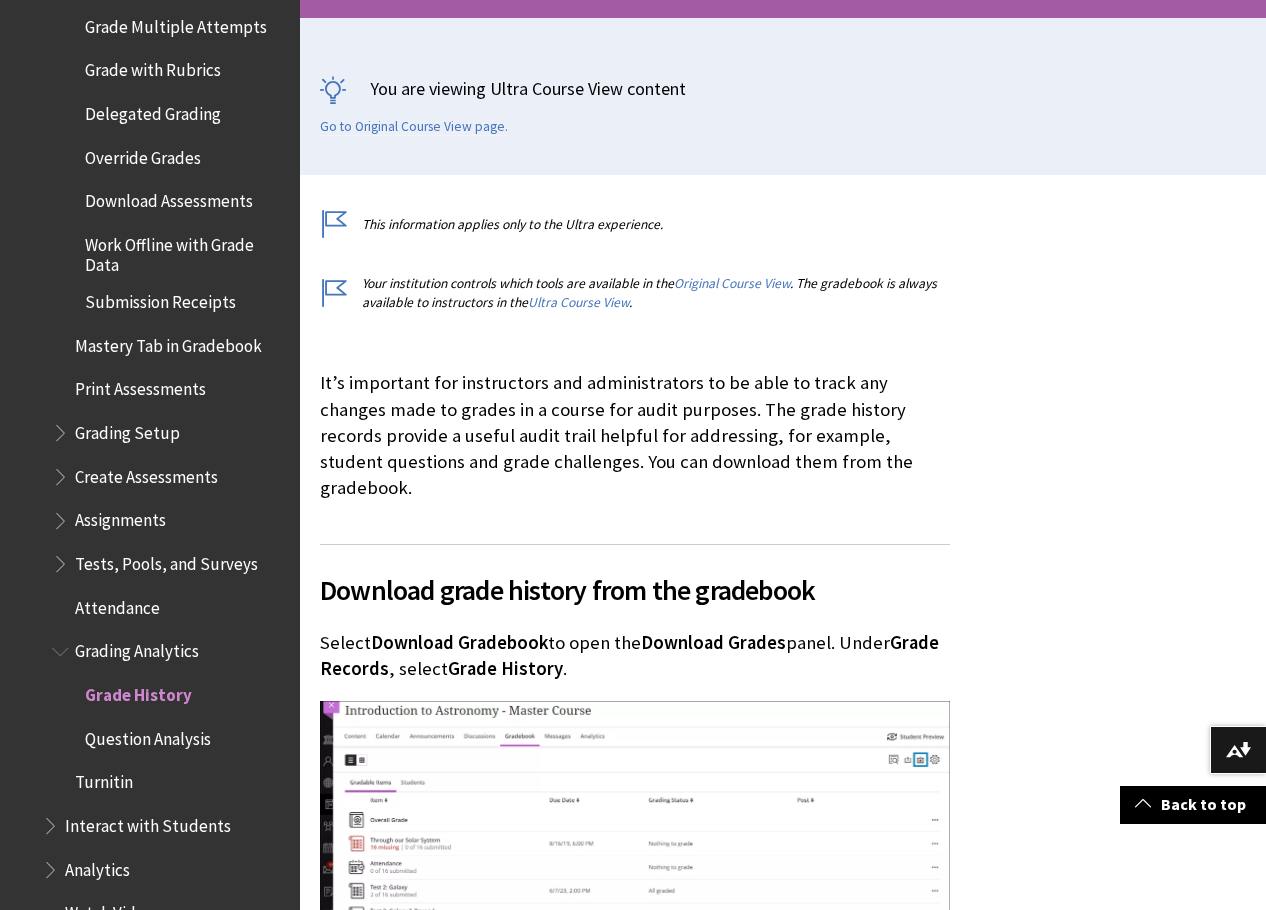 scroll, scrollTop: 3607, scrollLeft: 0, axis: vertical 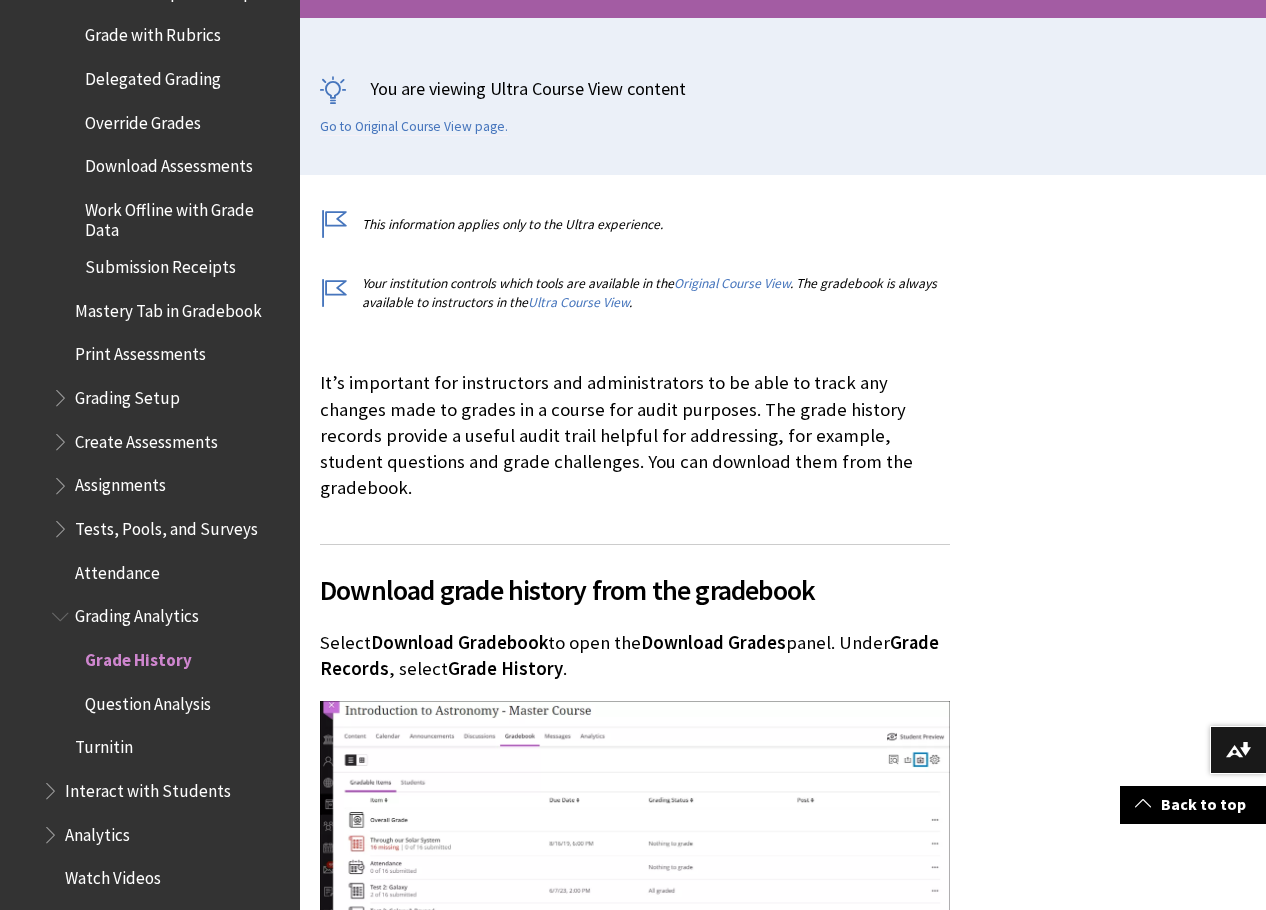 click at bounding box center (62, 393) 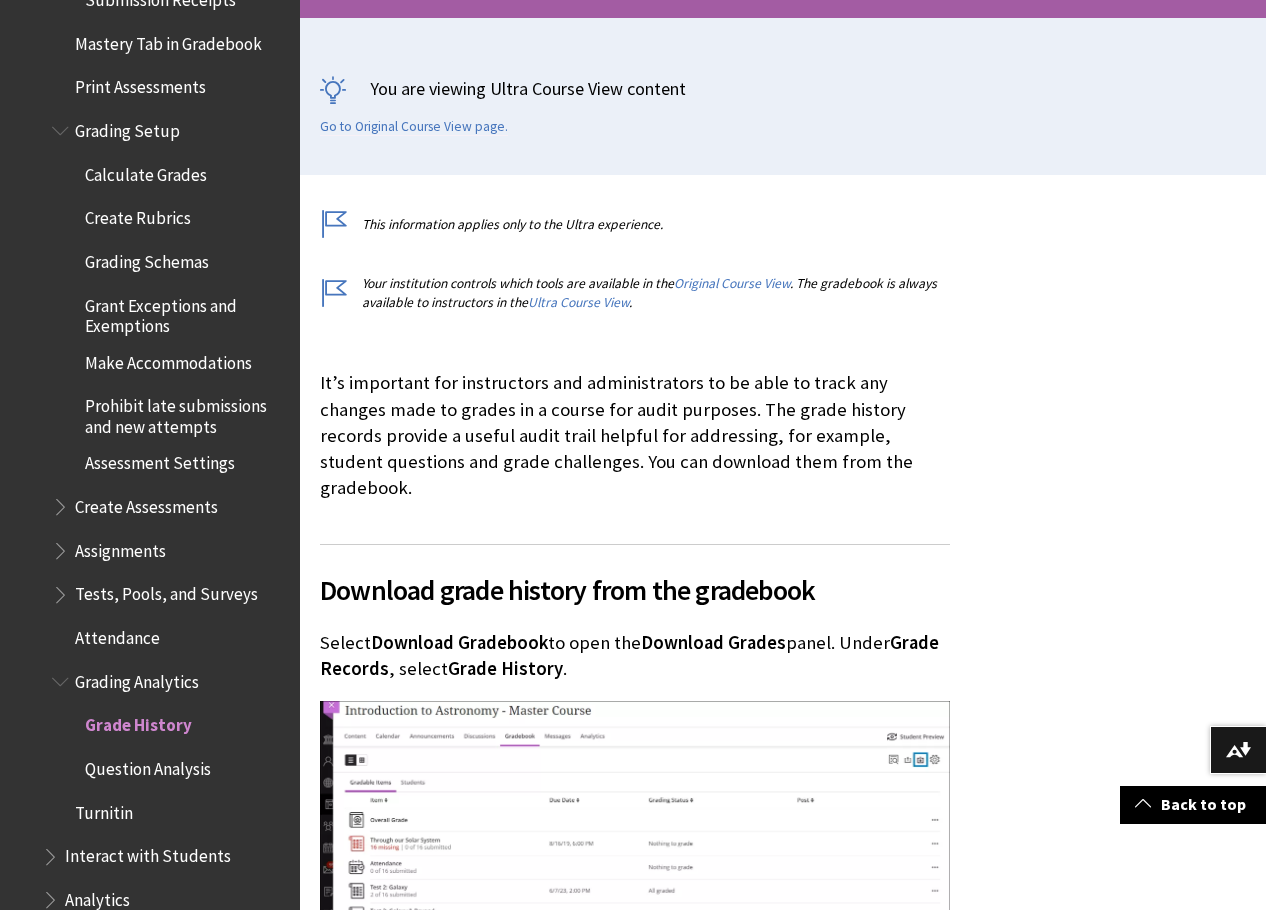 scroll, scrollTop: 3907, scrollLeft: 0, axis: vertical 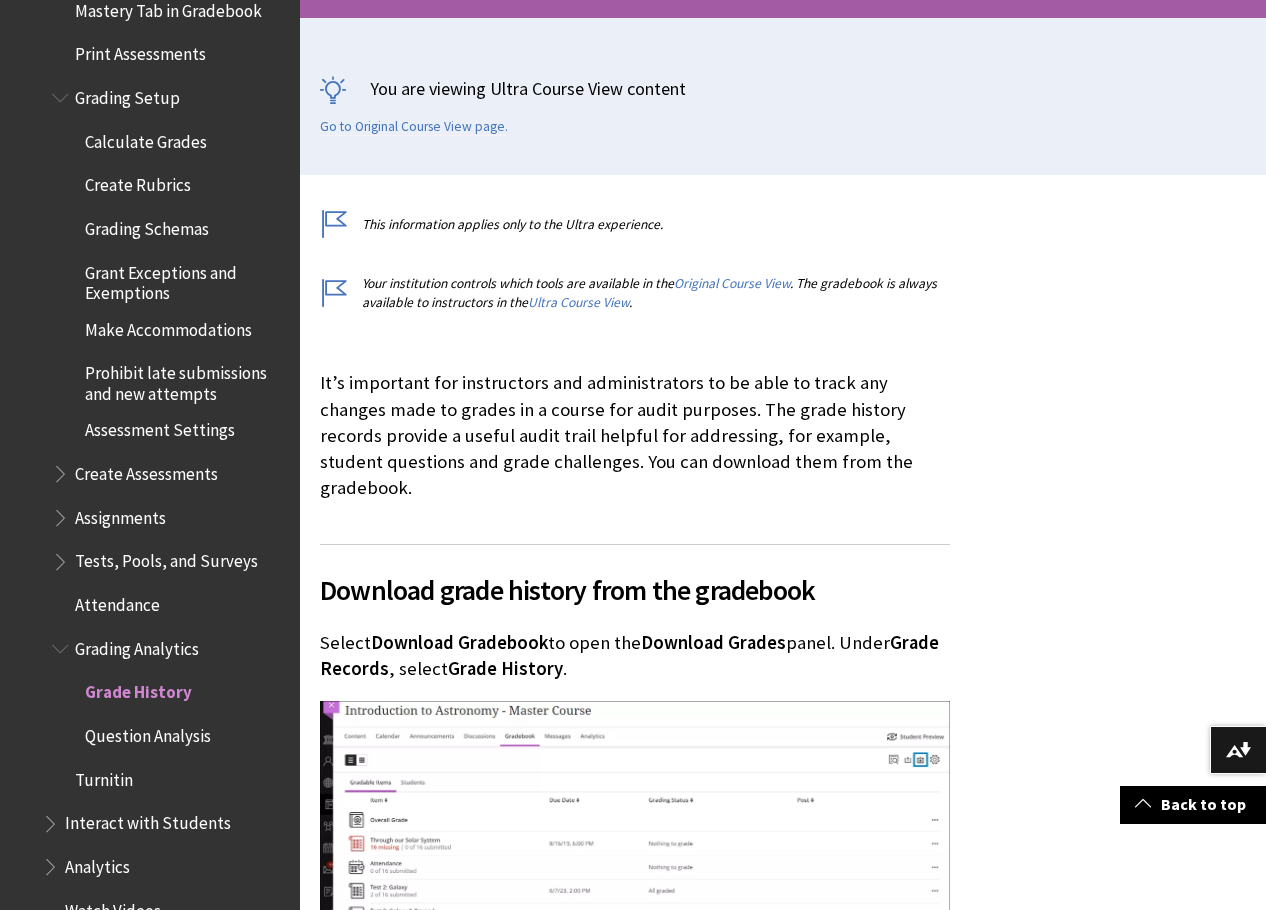 click at bounding box center [62, 469] 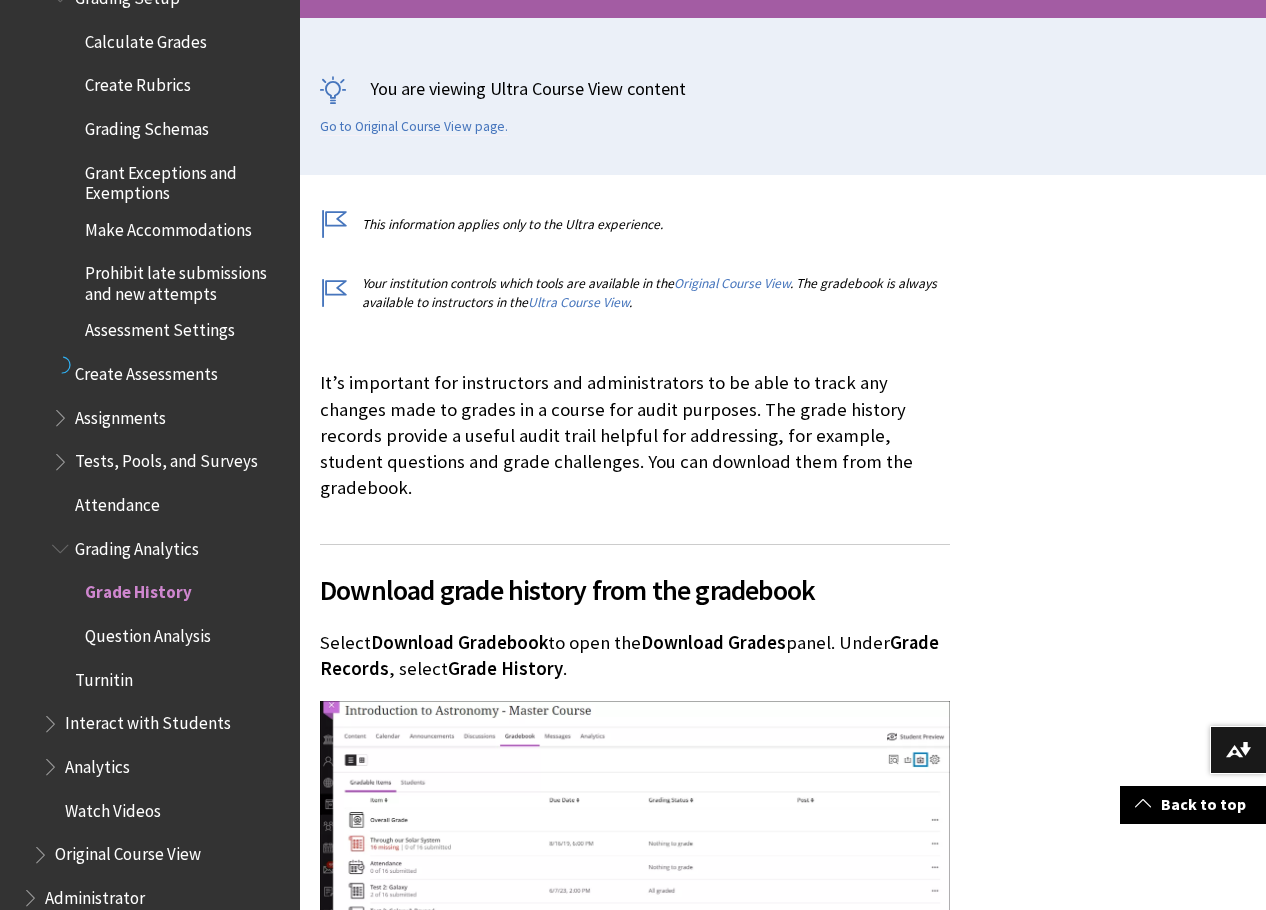 scroll, scrollTop: 4107, scrollLeft: 0, axis: vertical 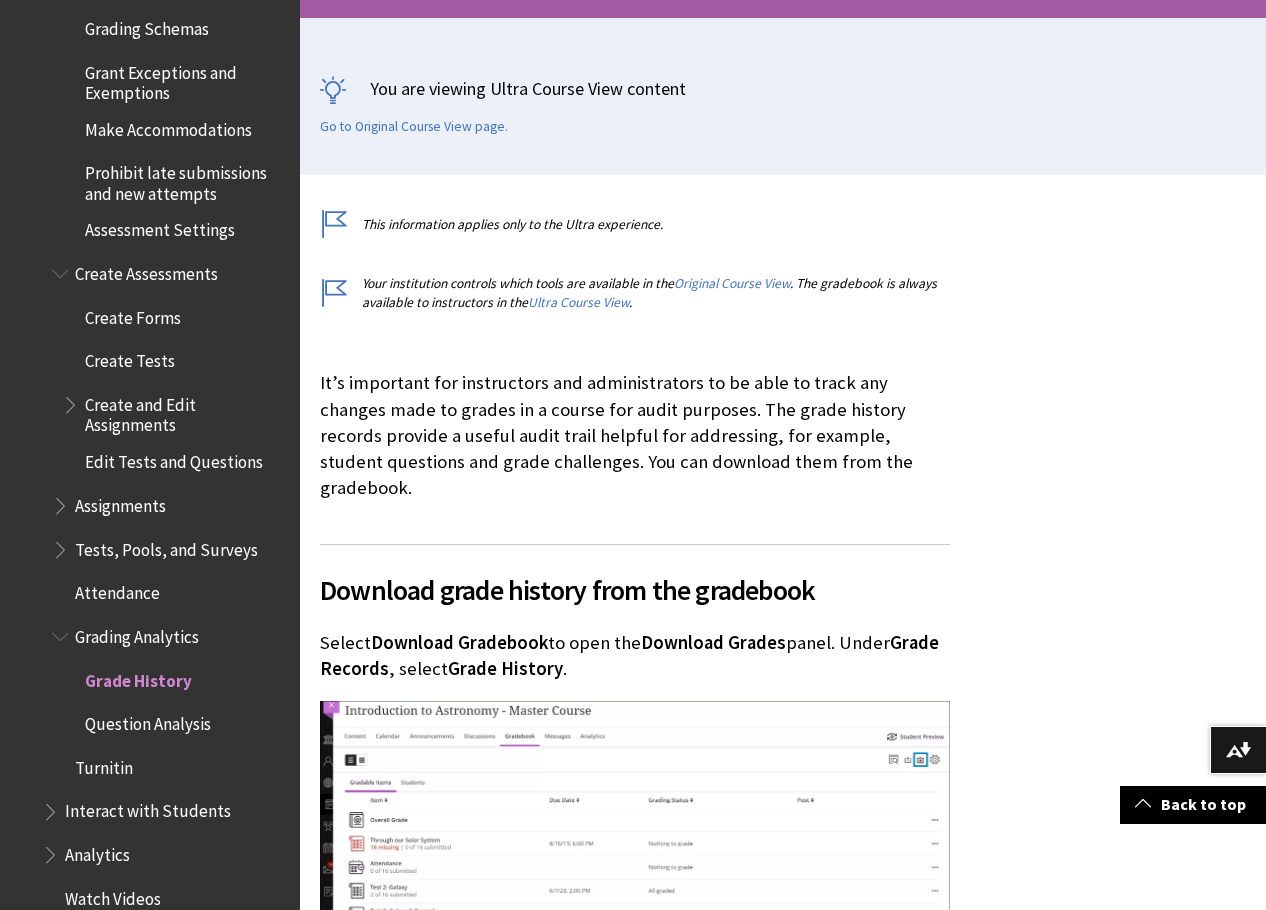 click at bounding box center [72, 400] 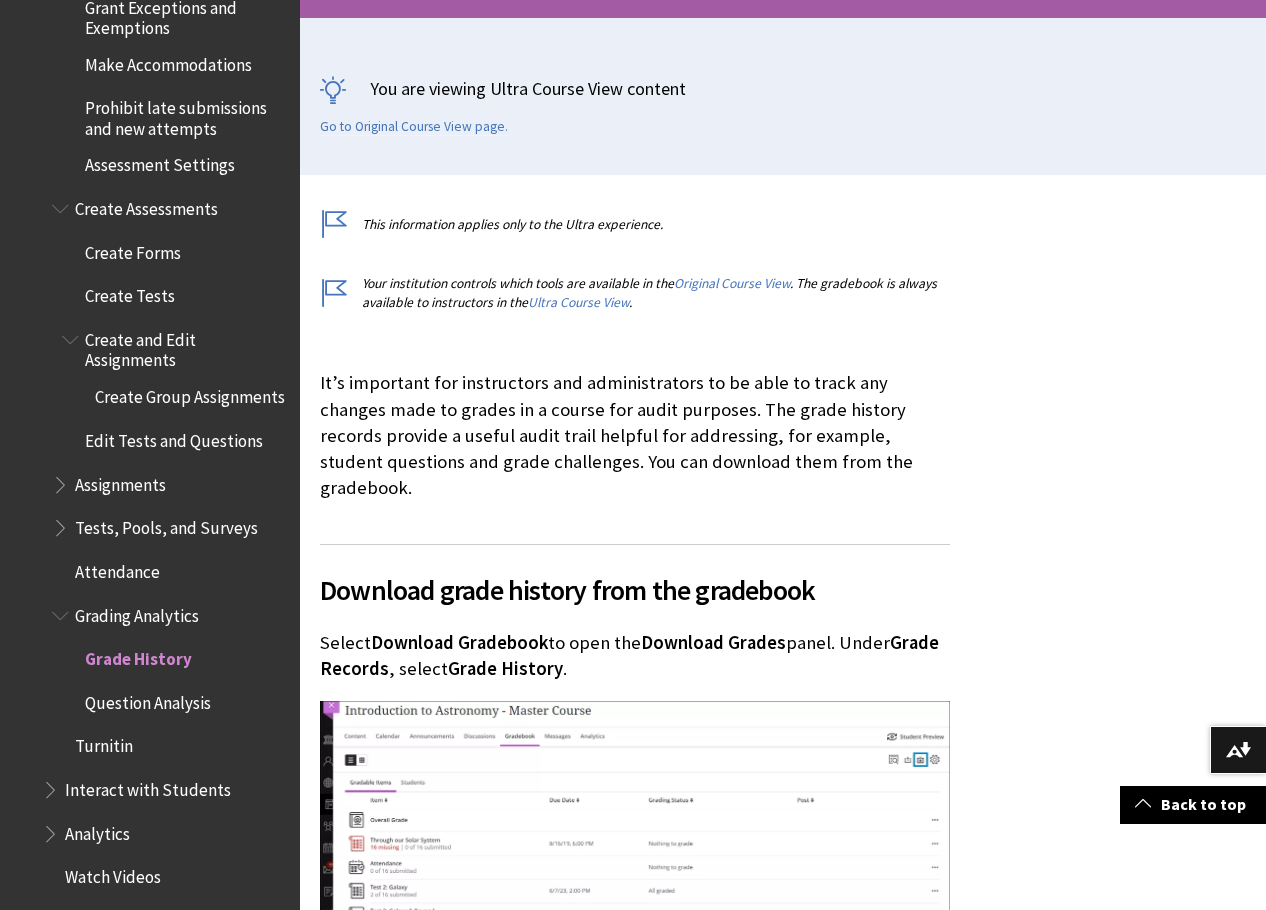 scroll, scrollTop: 4207, scrollLeft: 0, axis: vertical 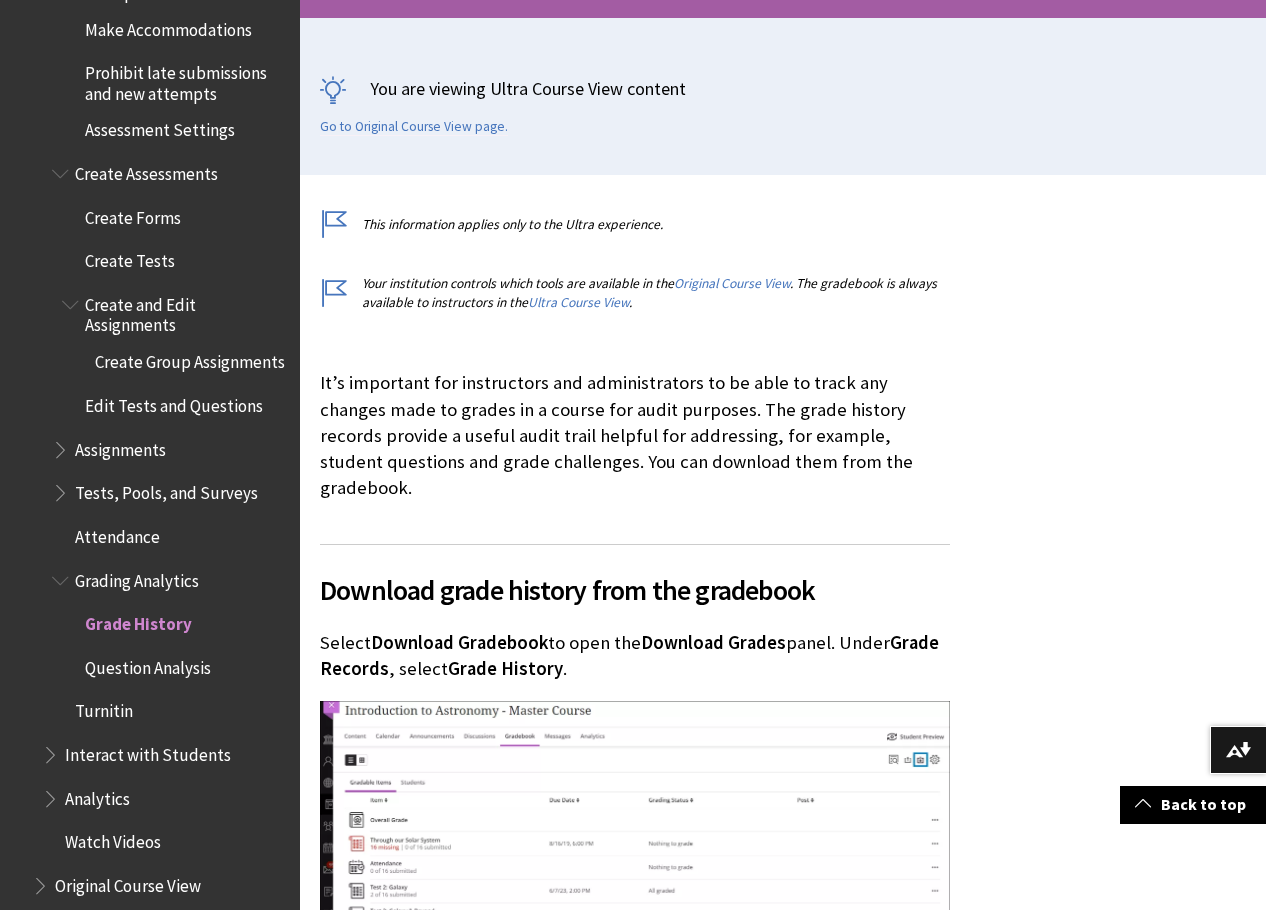 click on "Create Forms" at bounding box center (133, 214) 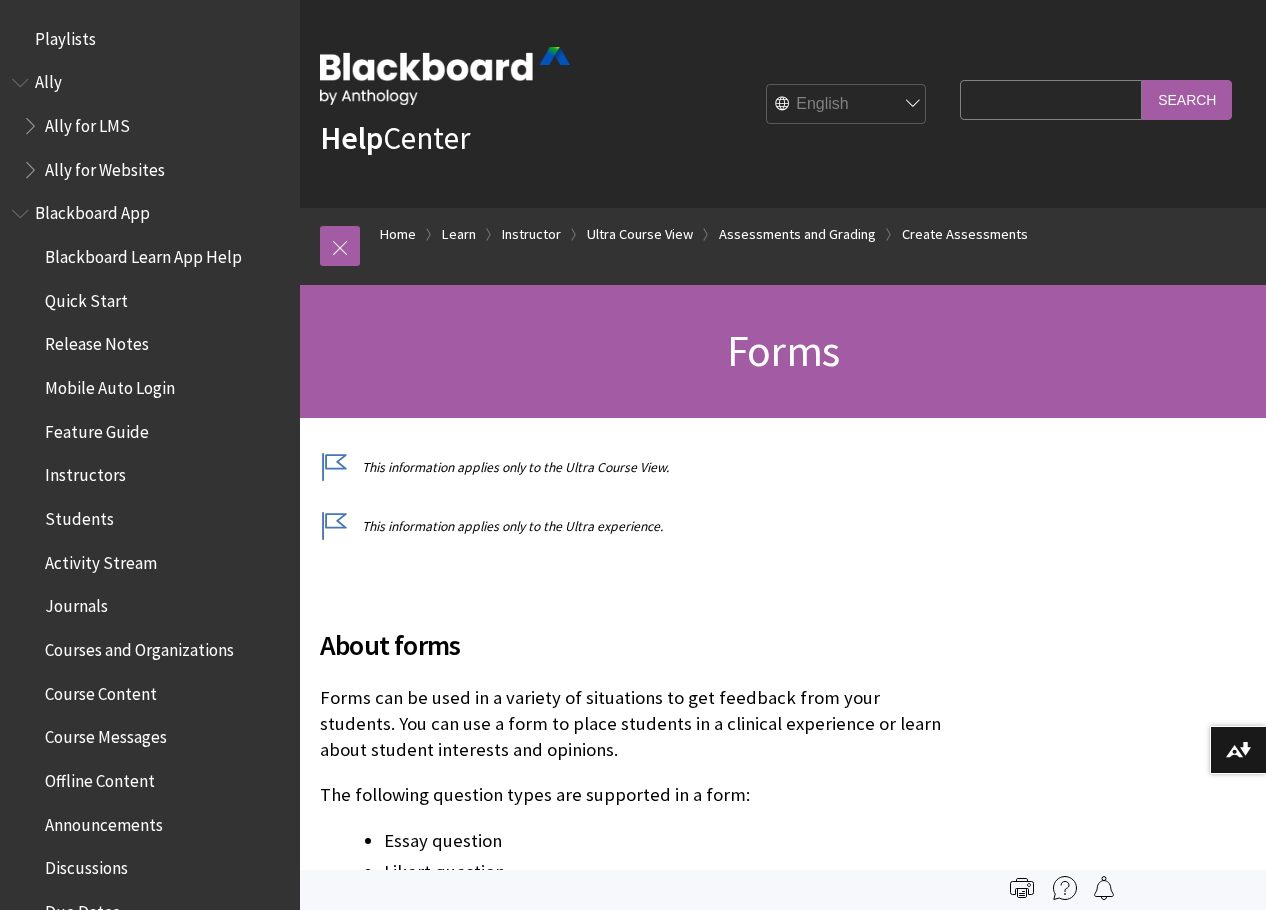 scroll, scrollTop: 0, scrollLeft: 0, axis: both 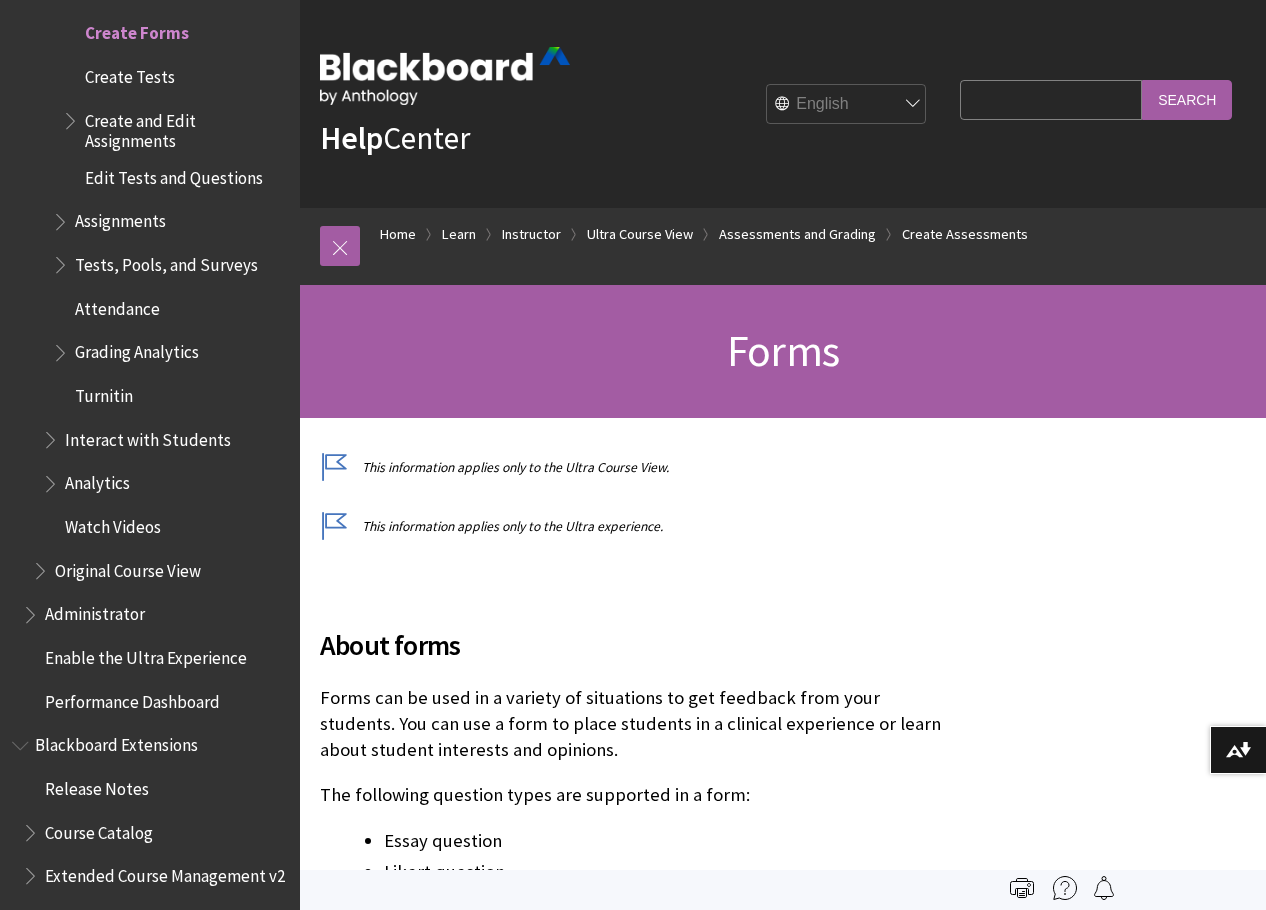 click at bounding box center [72, 116] 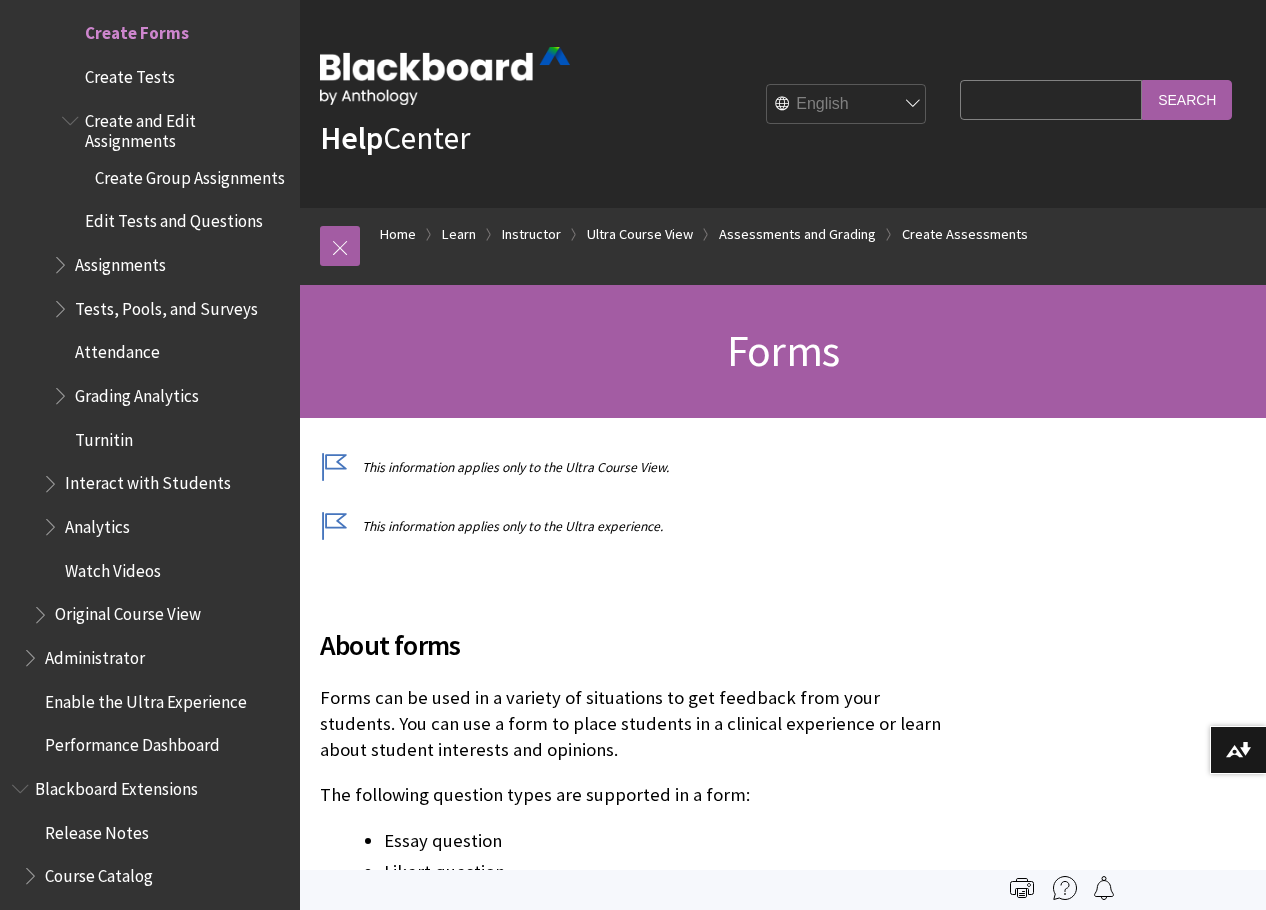 scroll, scrollTop: 3032, scrollLeft: 0, axis: vertical 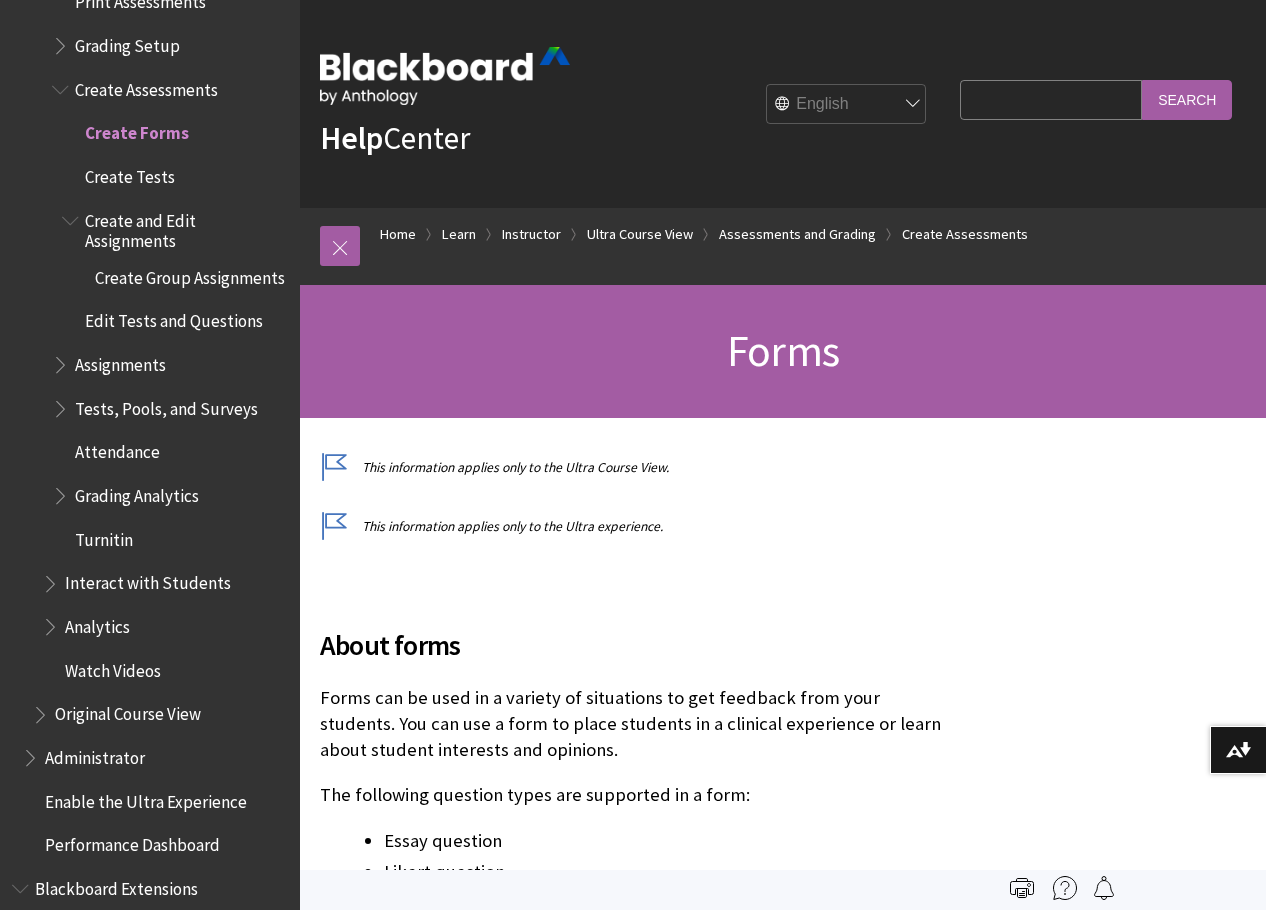 click on "Create Group Assignments" at bounding box center [190, 274] 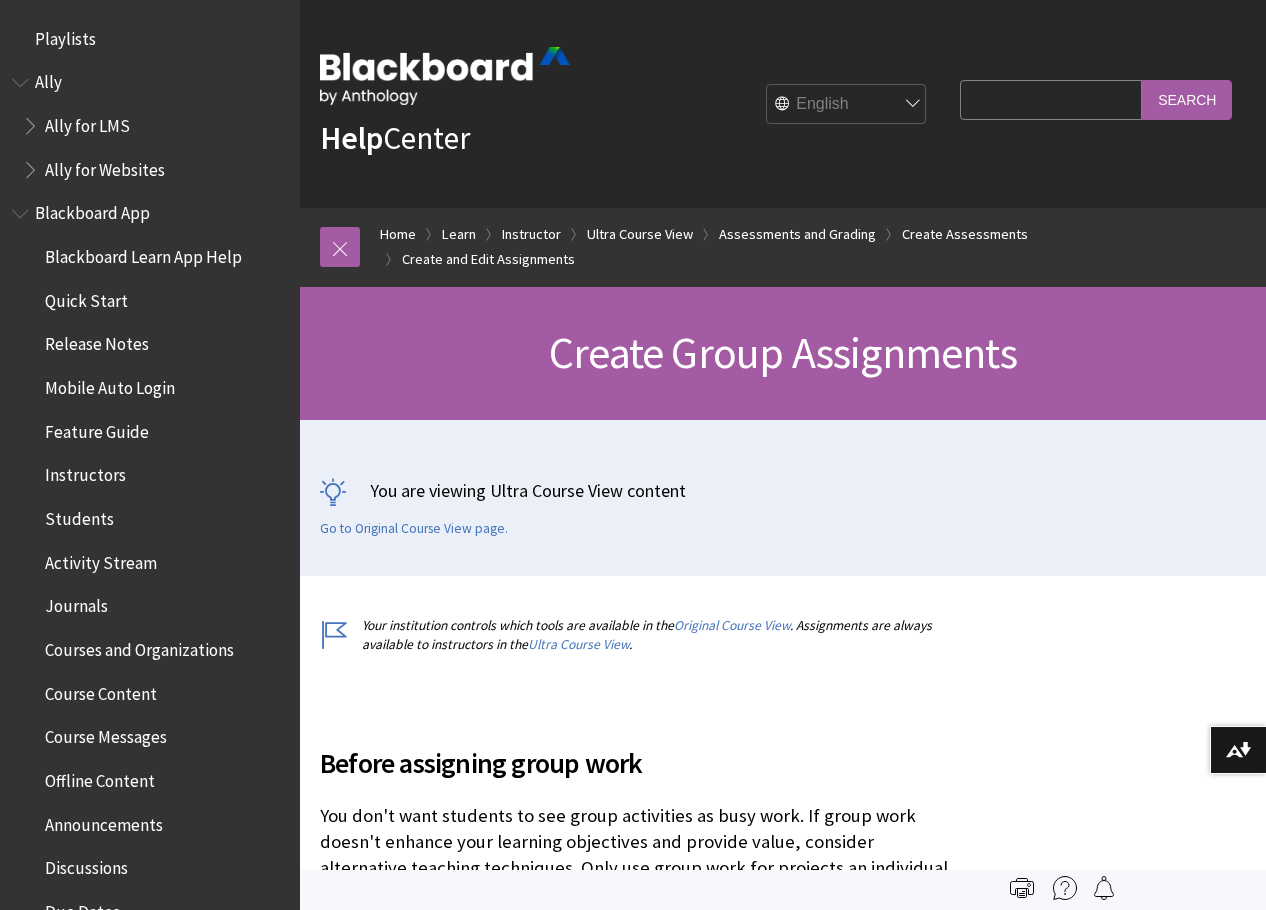 scroll, scrollTop: 0, scrollLeft: 0, axis: both 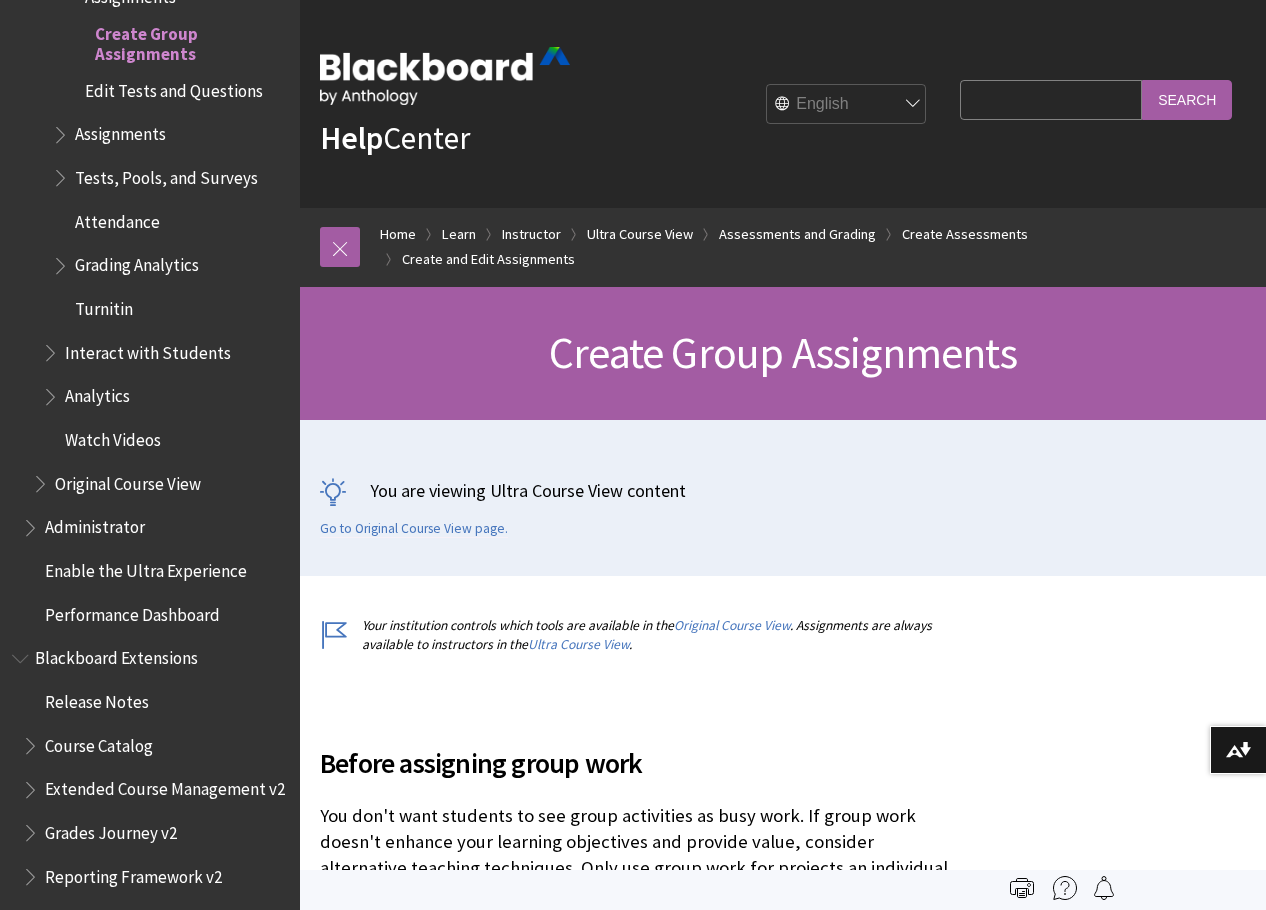 click at bounding box center [62, 130] 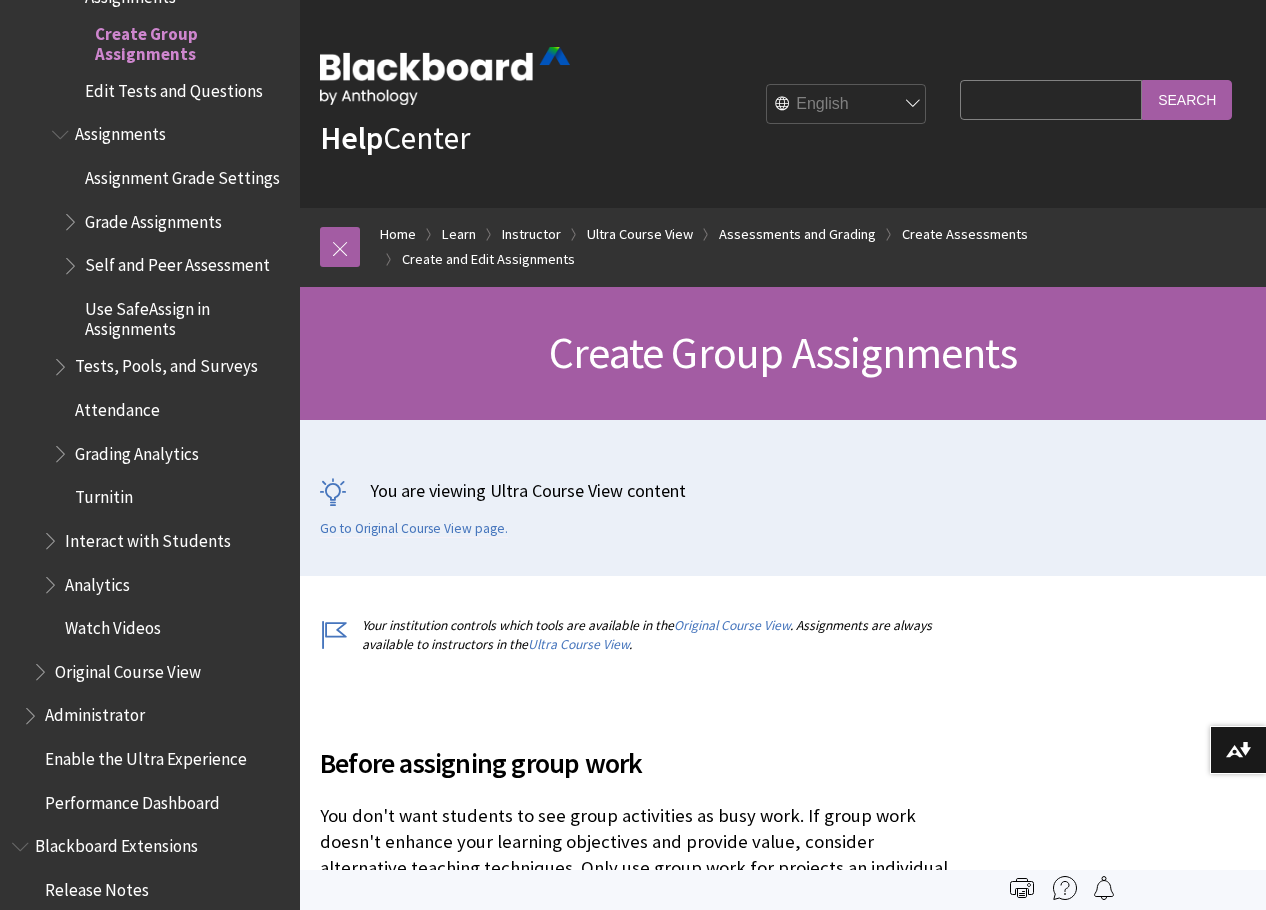 scroll, scrollTop: 3176, scrollLeft: 0, axis: vertical 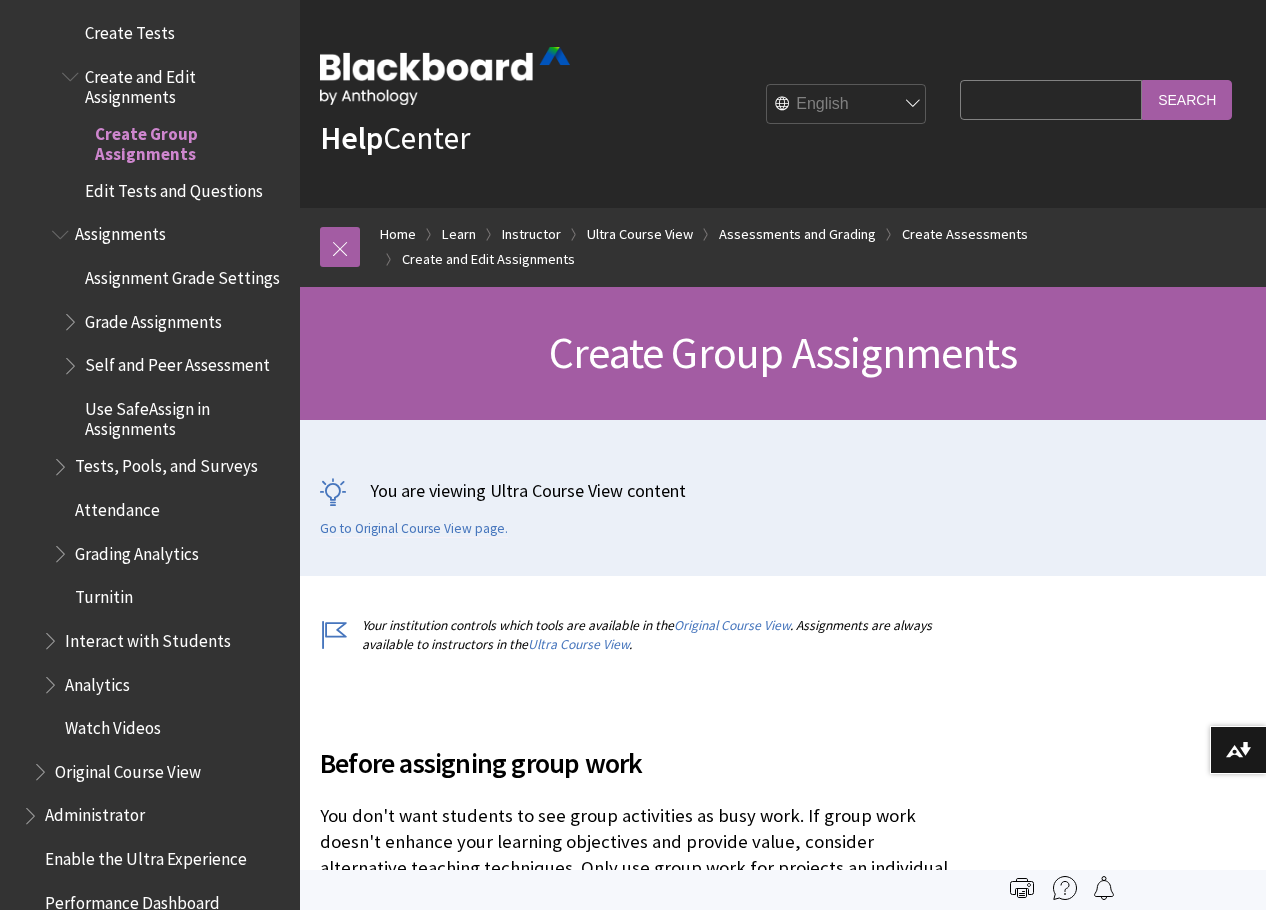 click at bounding box center (72, 317) 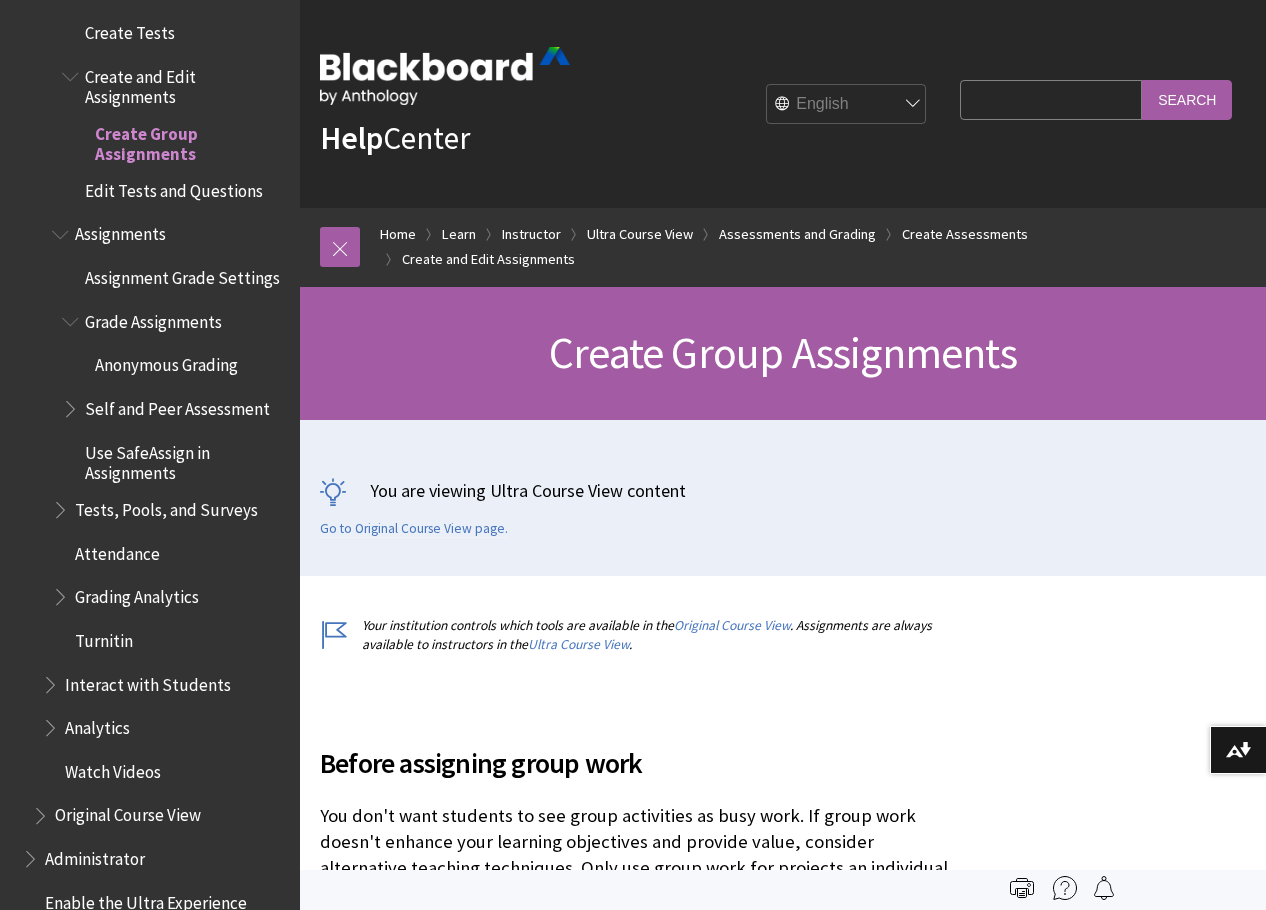 click at bounding box center [72, 404] 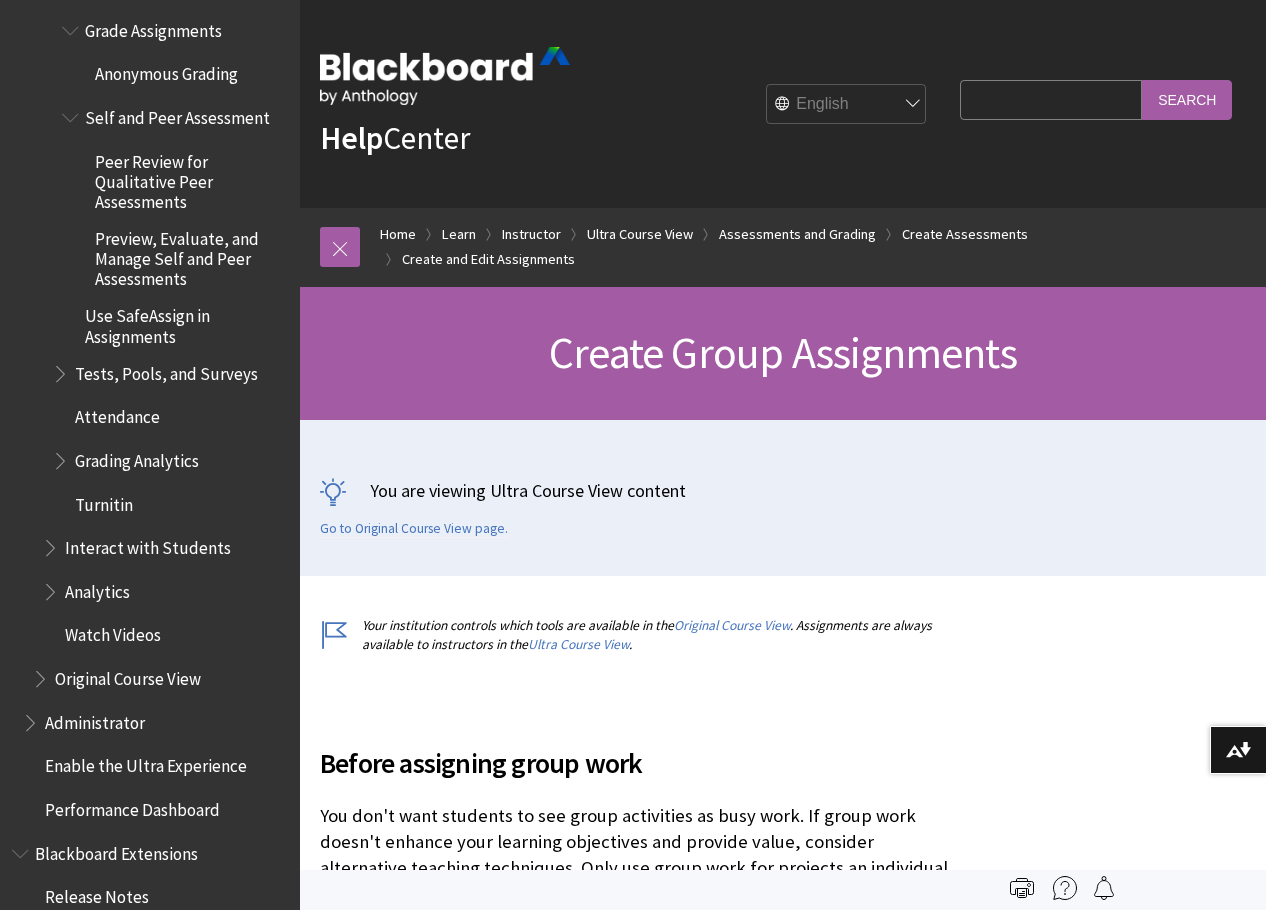 scroll, scrollTop: 3576, scrollLeft: 0, axis: vertical 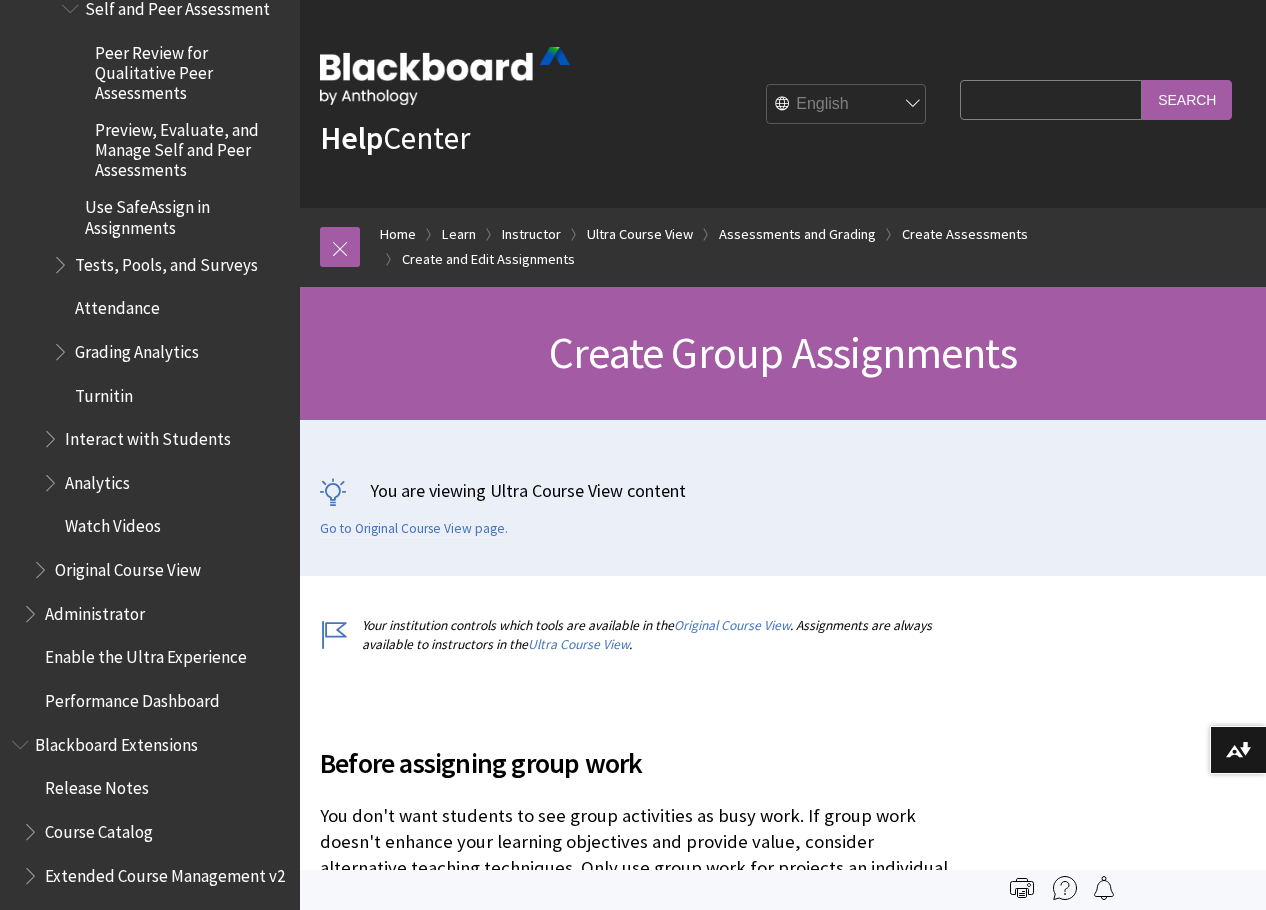 click at bounding box center (62, 260) 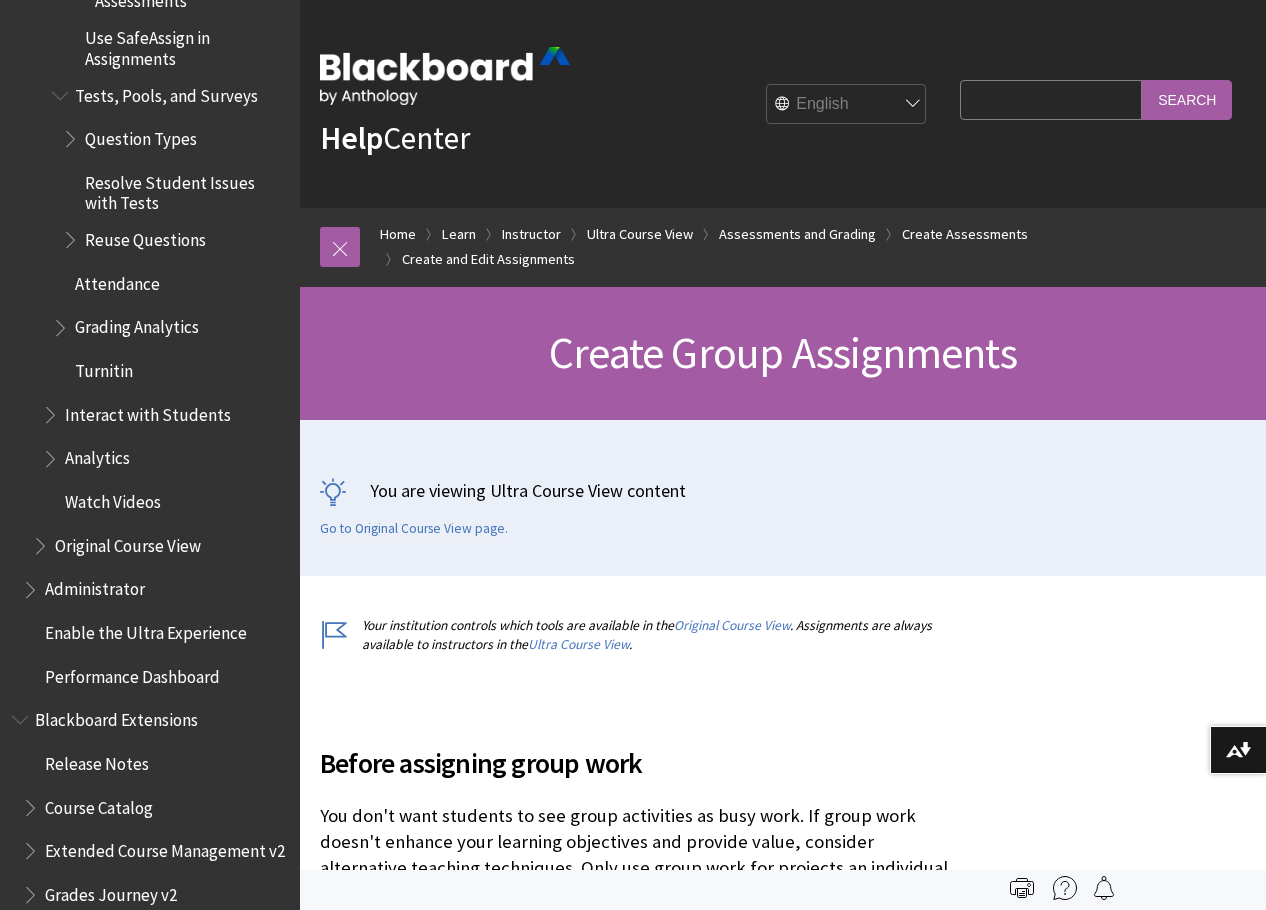 scroll, scrollTop: 3776, scrollLeft: 0, axis: vertical 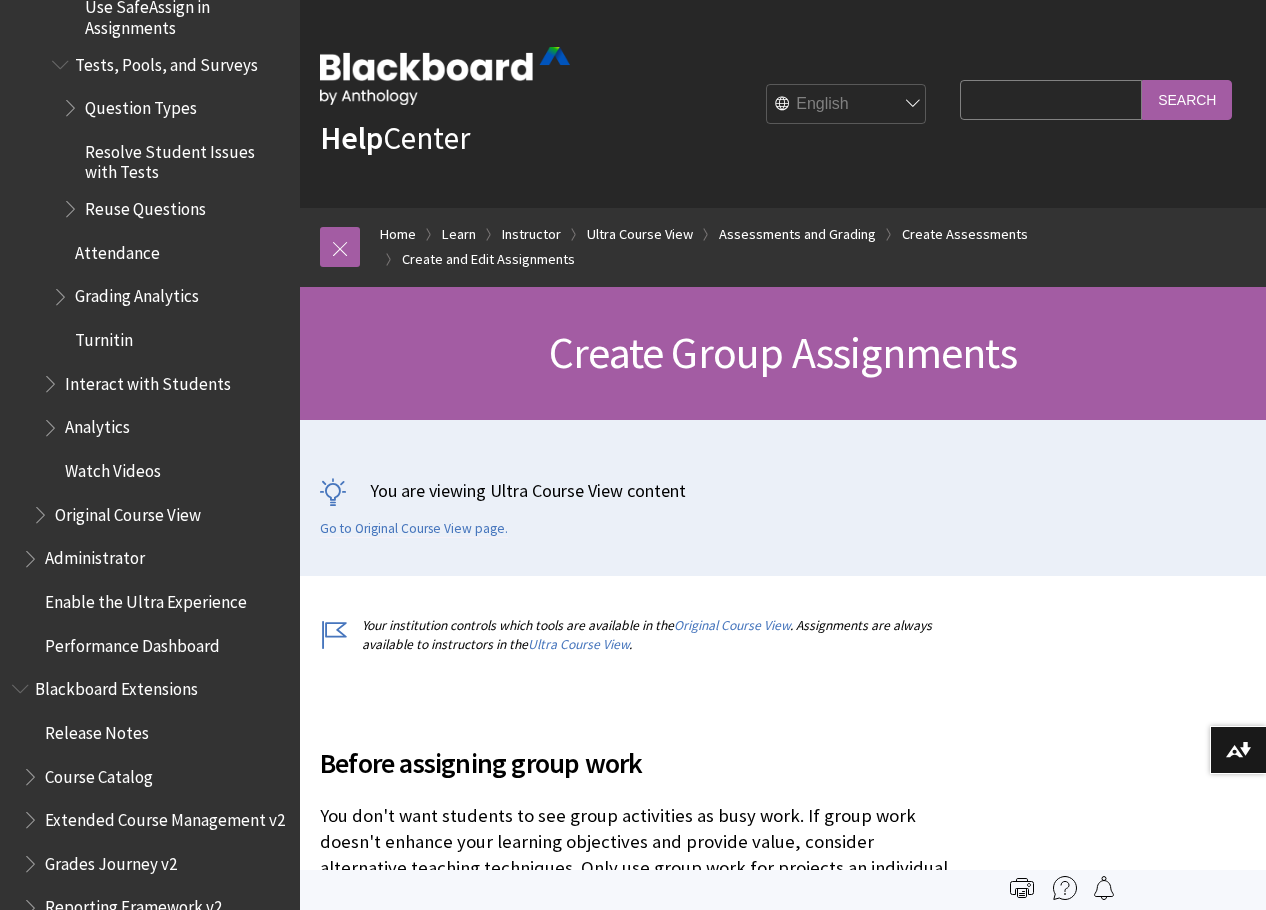 click at bounding box center (72, 103) 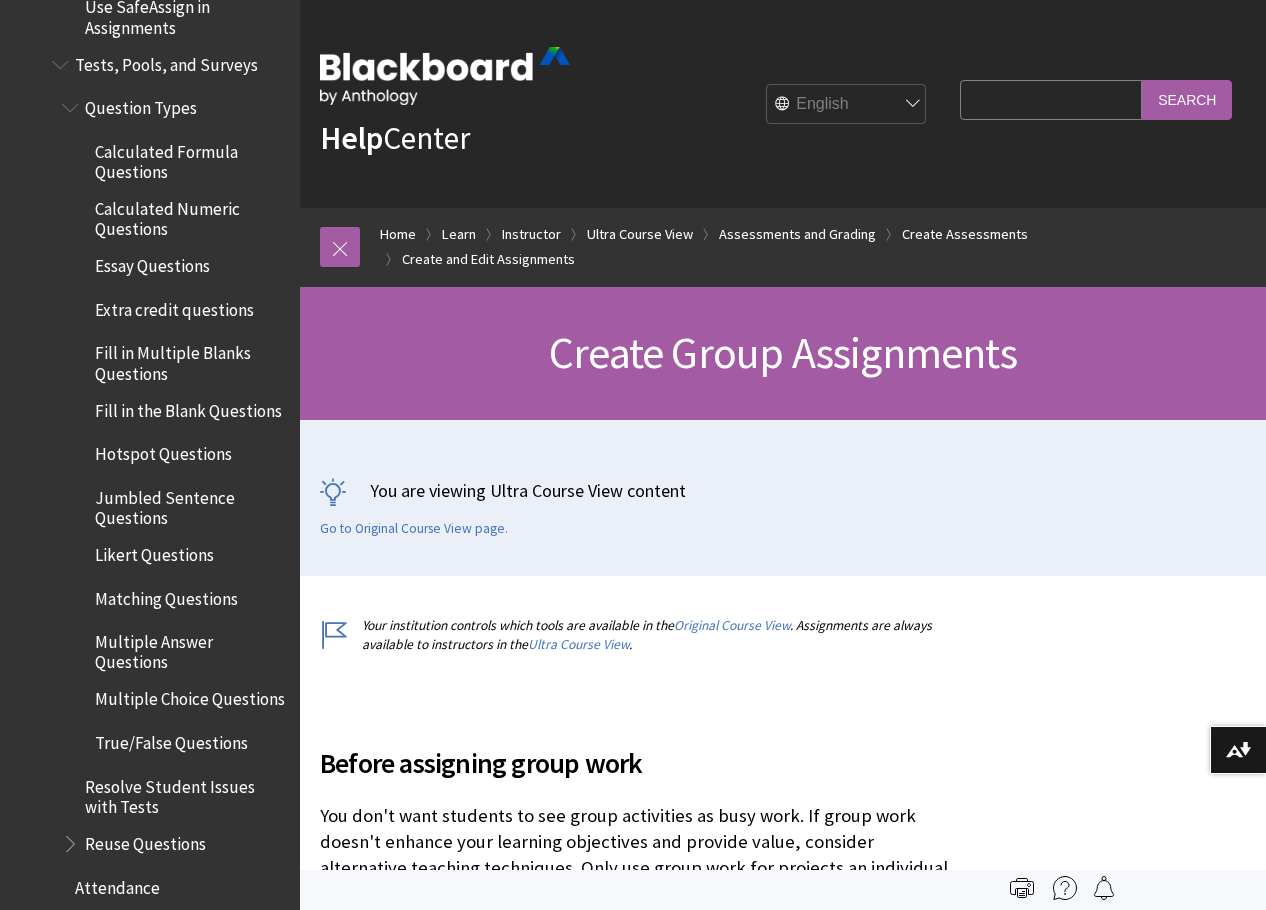 click on "Question Types" at bounding box center [141, 104] 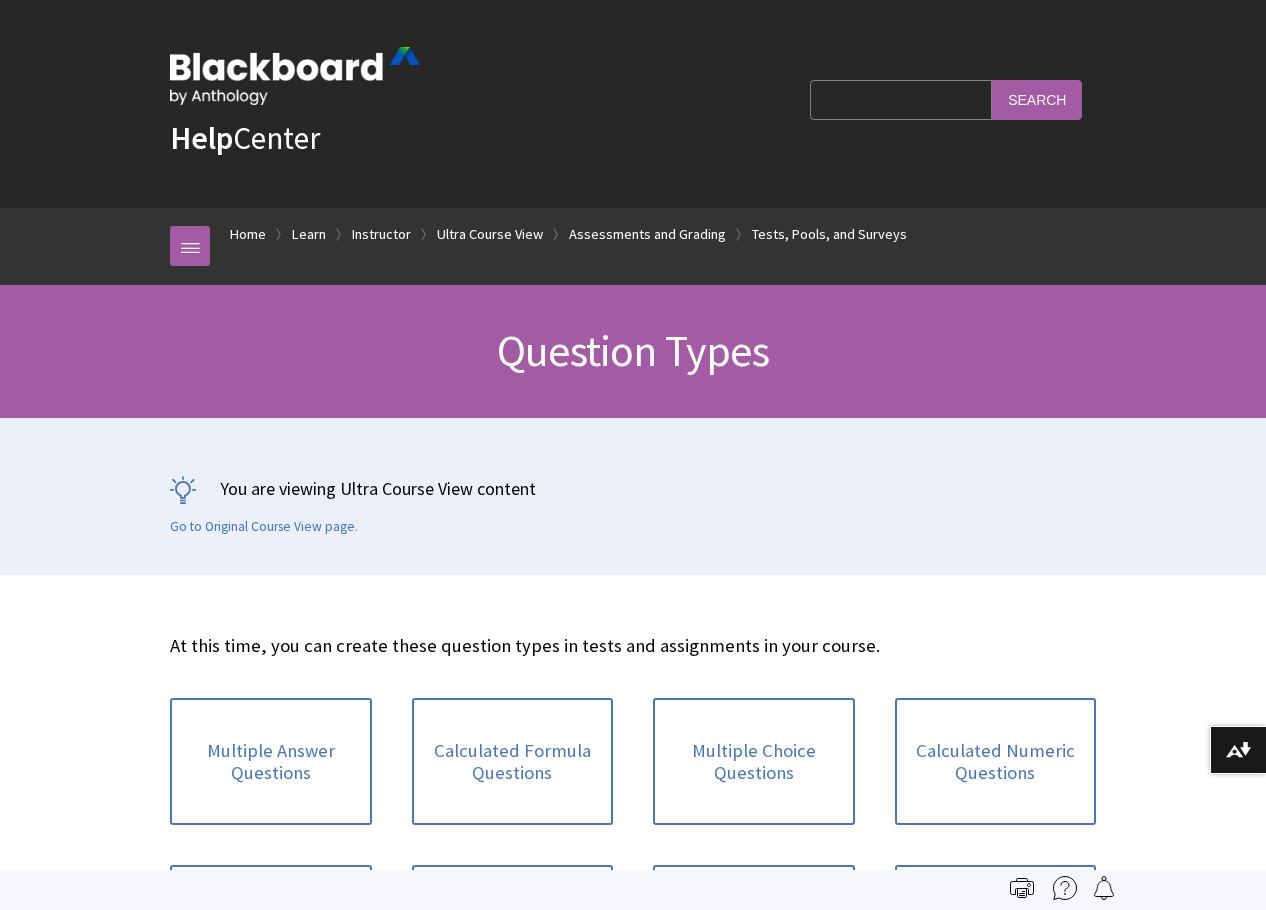scroll, scrollTop: 0, scrollLeft: 0, axis: both 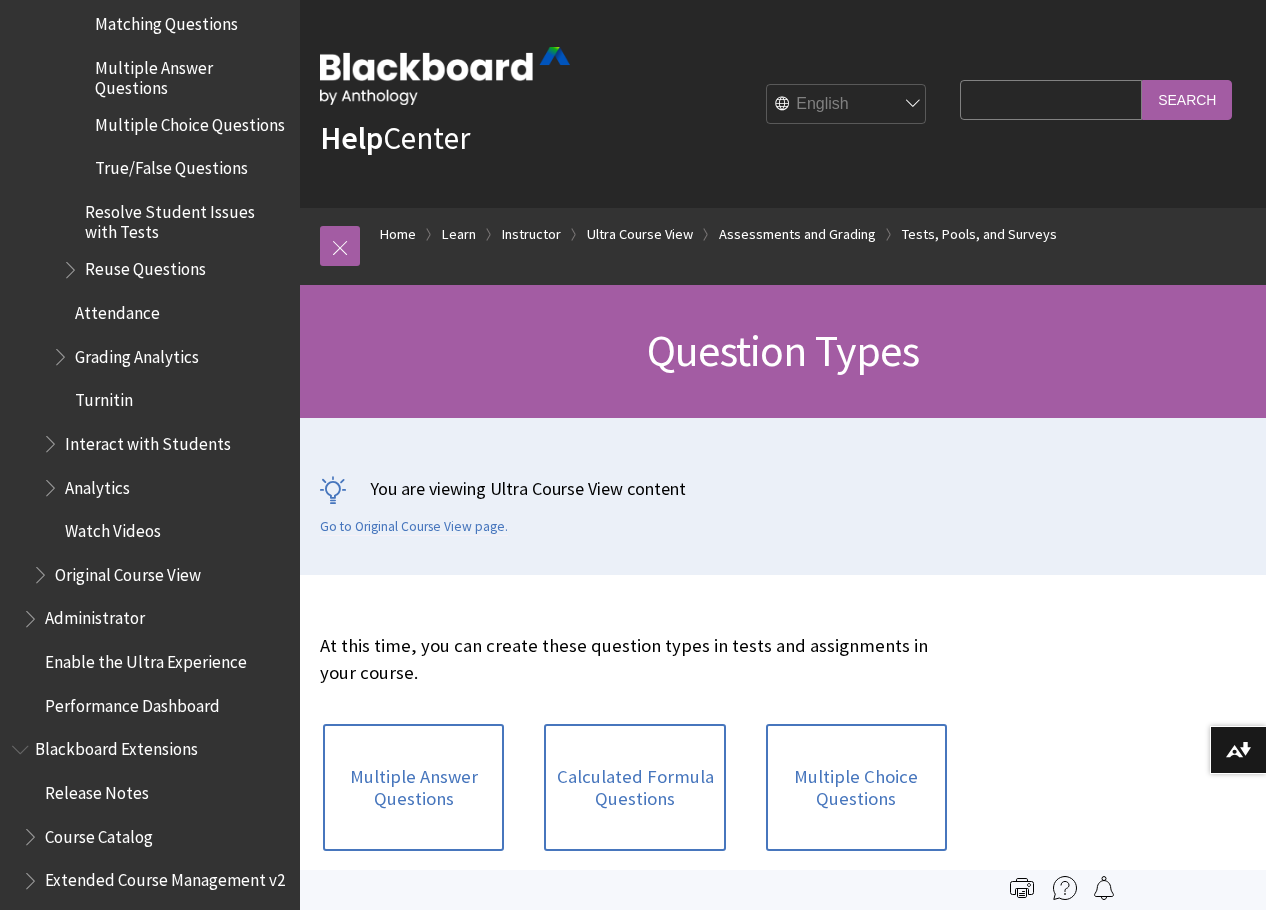 click at bounding box center (72, 265) 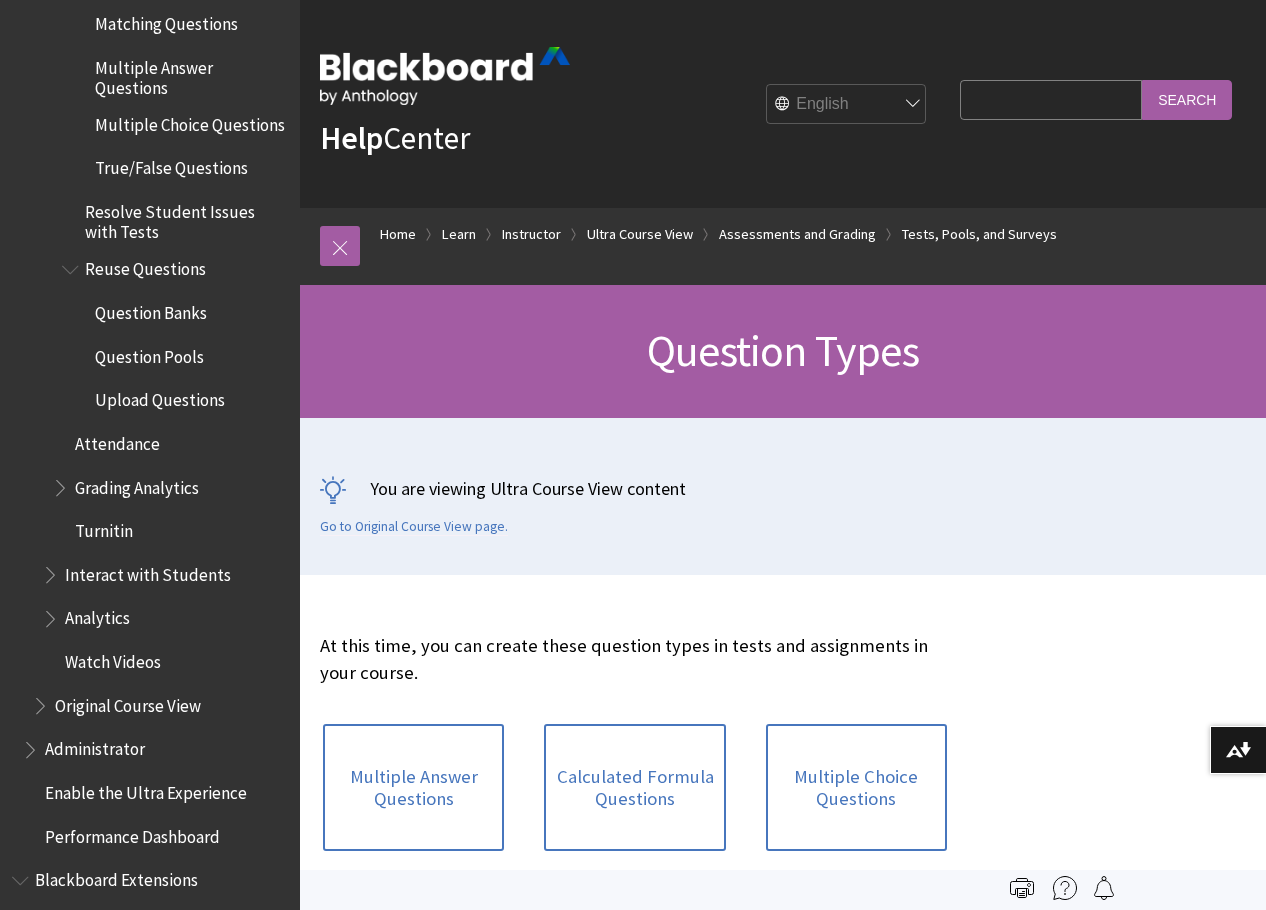 click at bounding box center (62, 483) 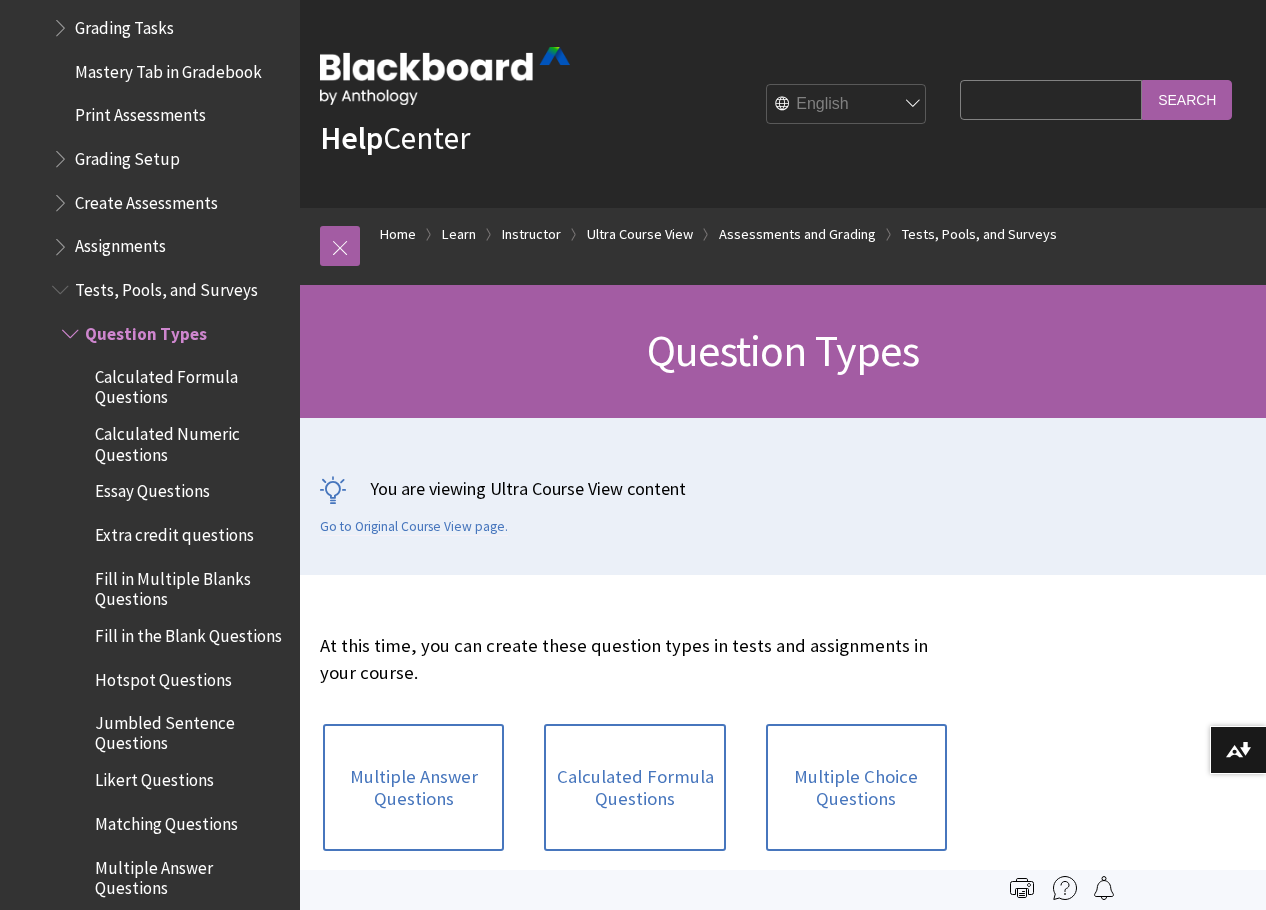 scroll, scrollTop: 2619, scrollLeft: 0, axis: vertical 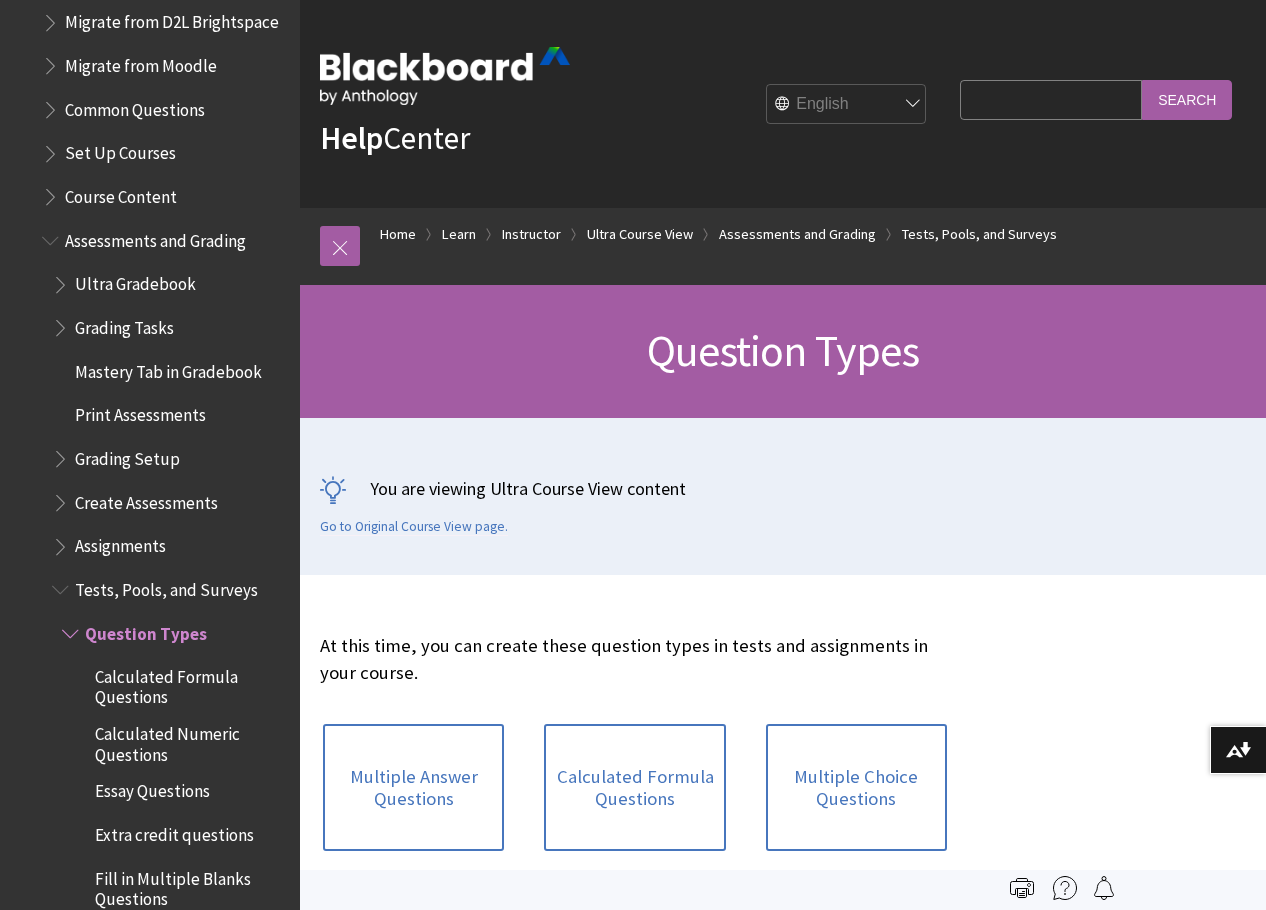 click at bounding box center [52, 236] 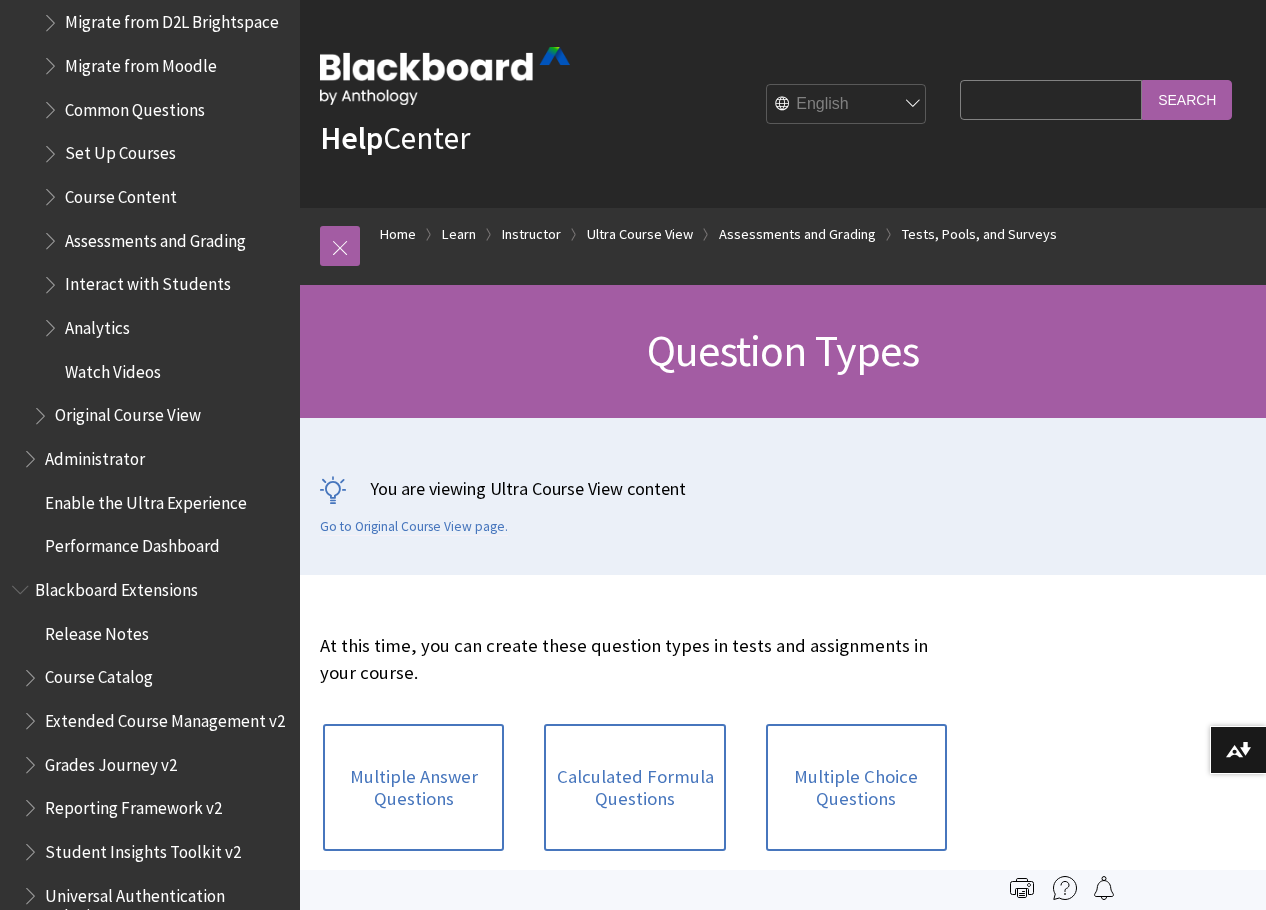 click at bounding box center (52, 236) 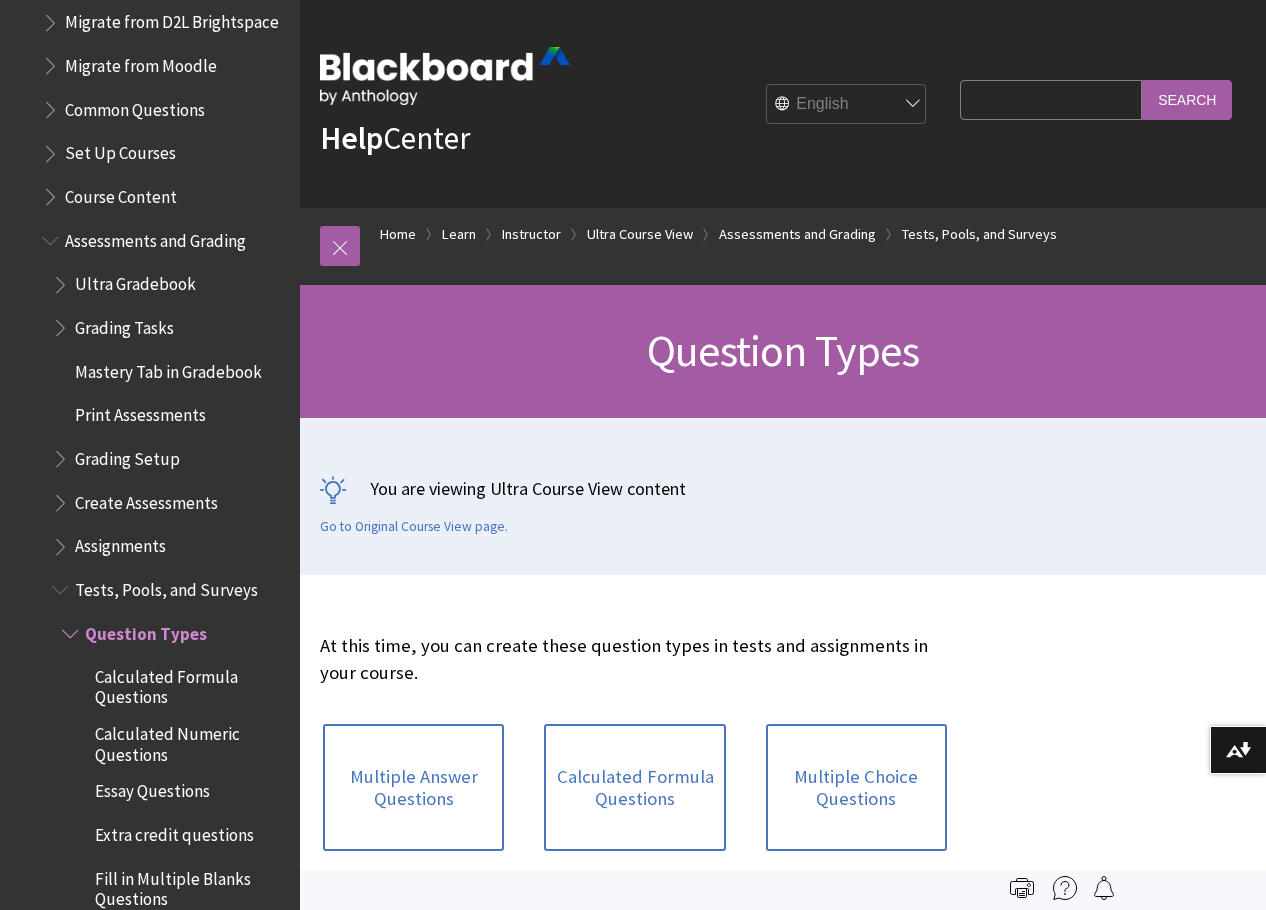 click on "Calculated Formula Questions" at bounding box center [190, 684] 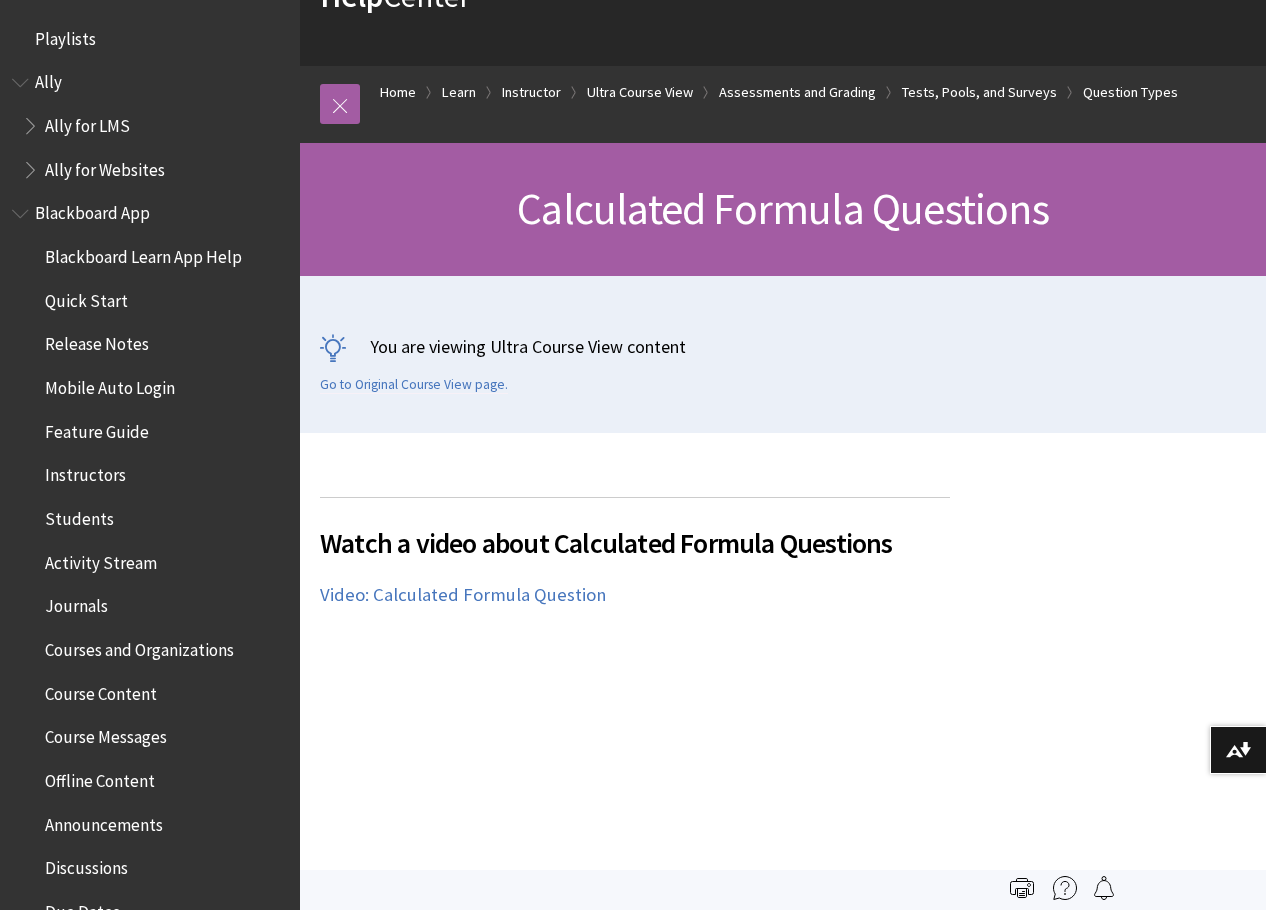 scroll, scrollTop: 400, scrollLeft: 0, axis: vertical 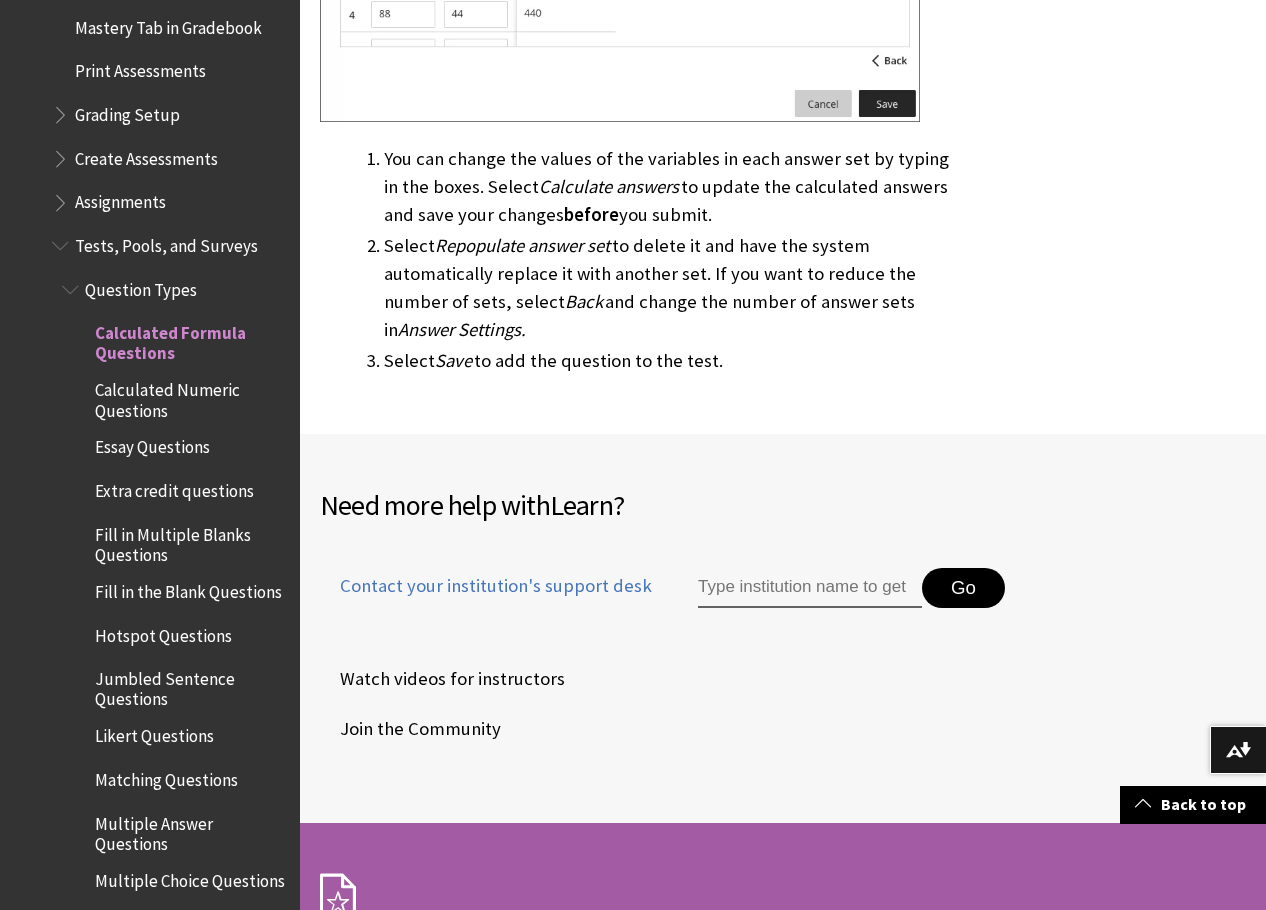 click at bounding box center (72, 285) 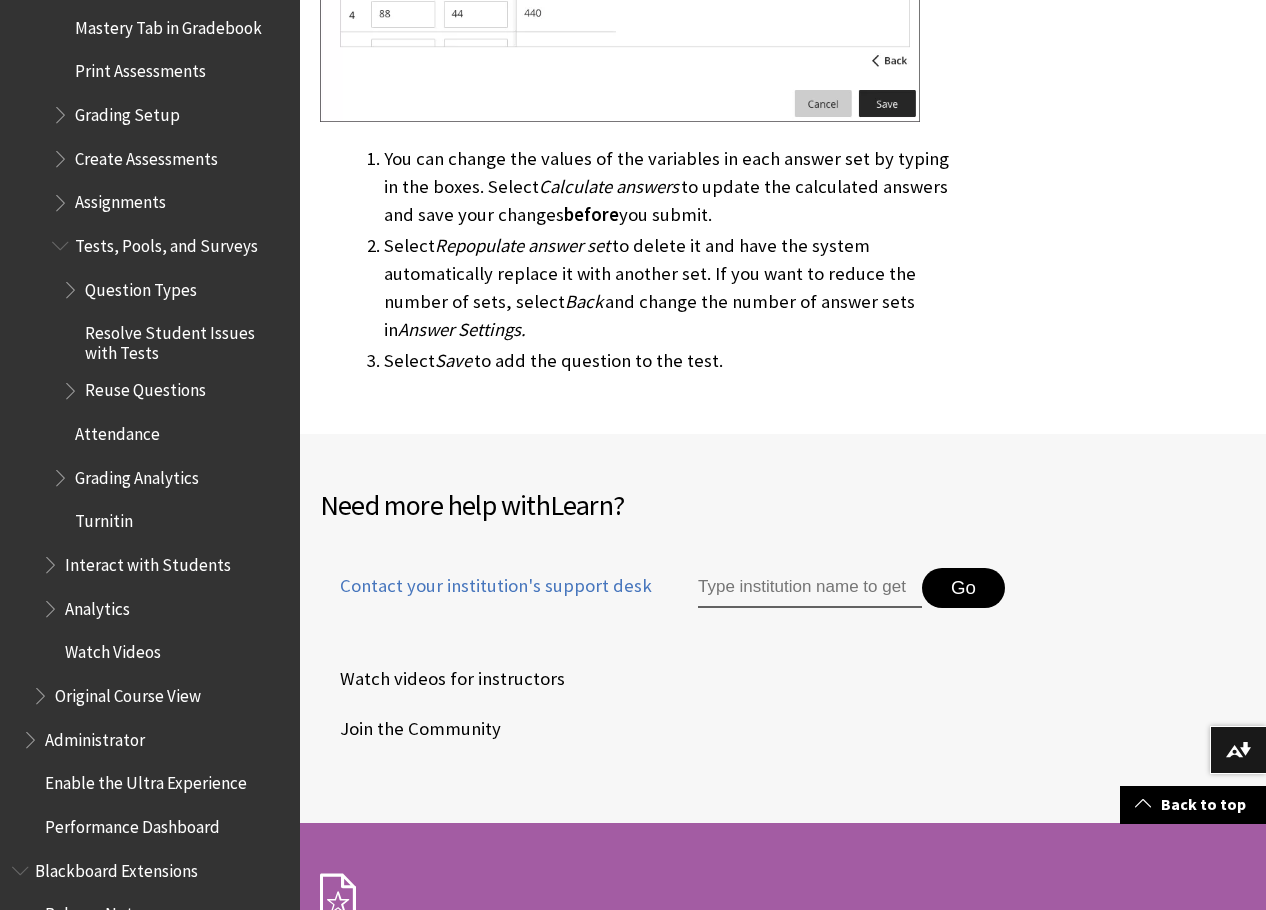 click at bounding box center (72, 386) 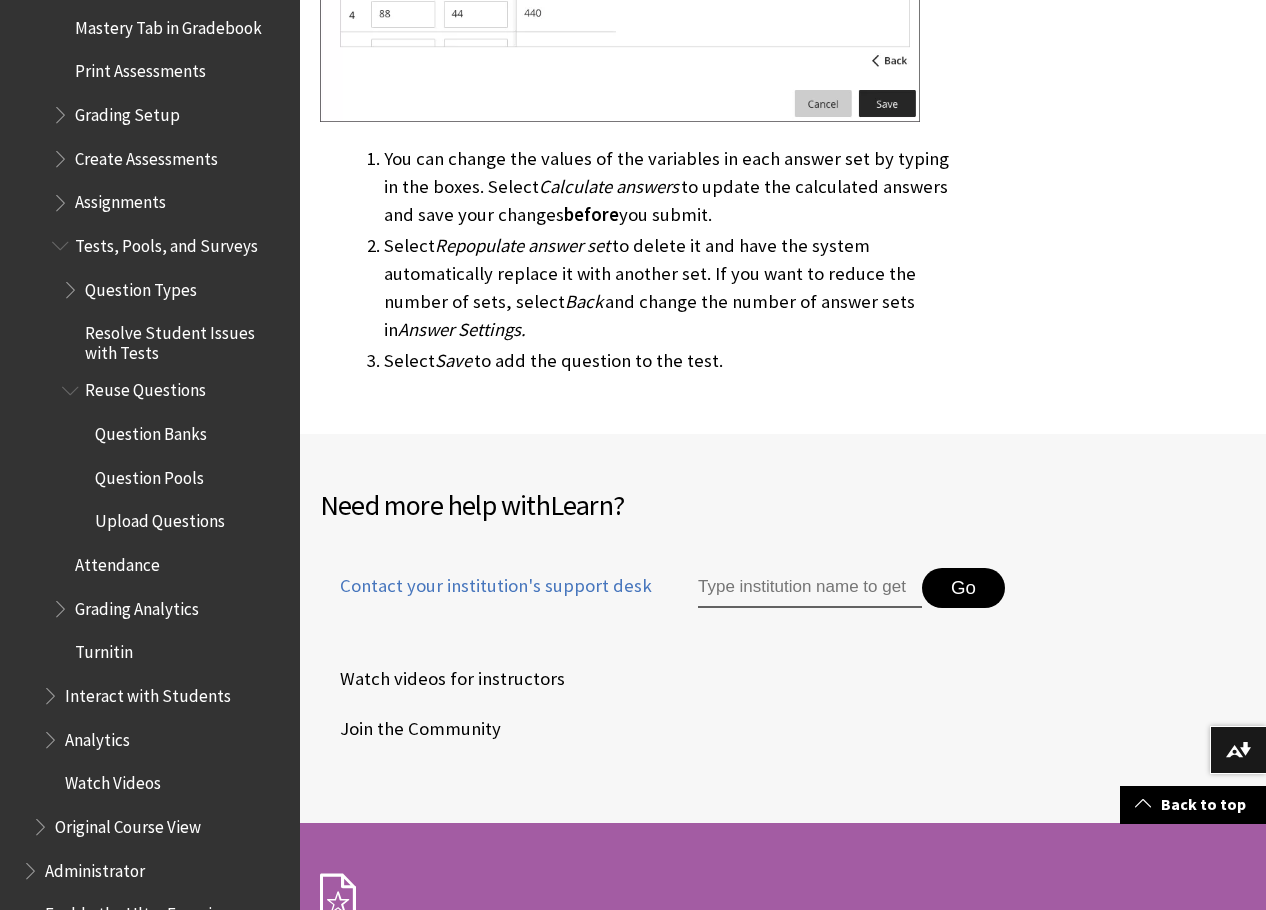 click at bounding box center (72, 386) 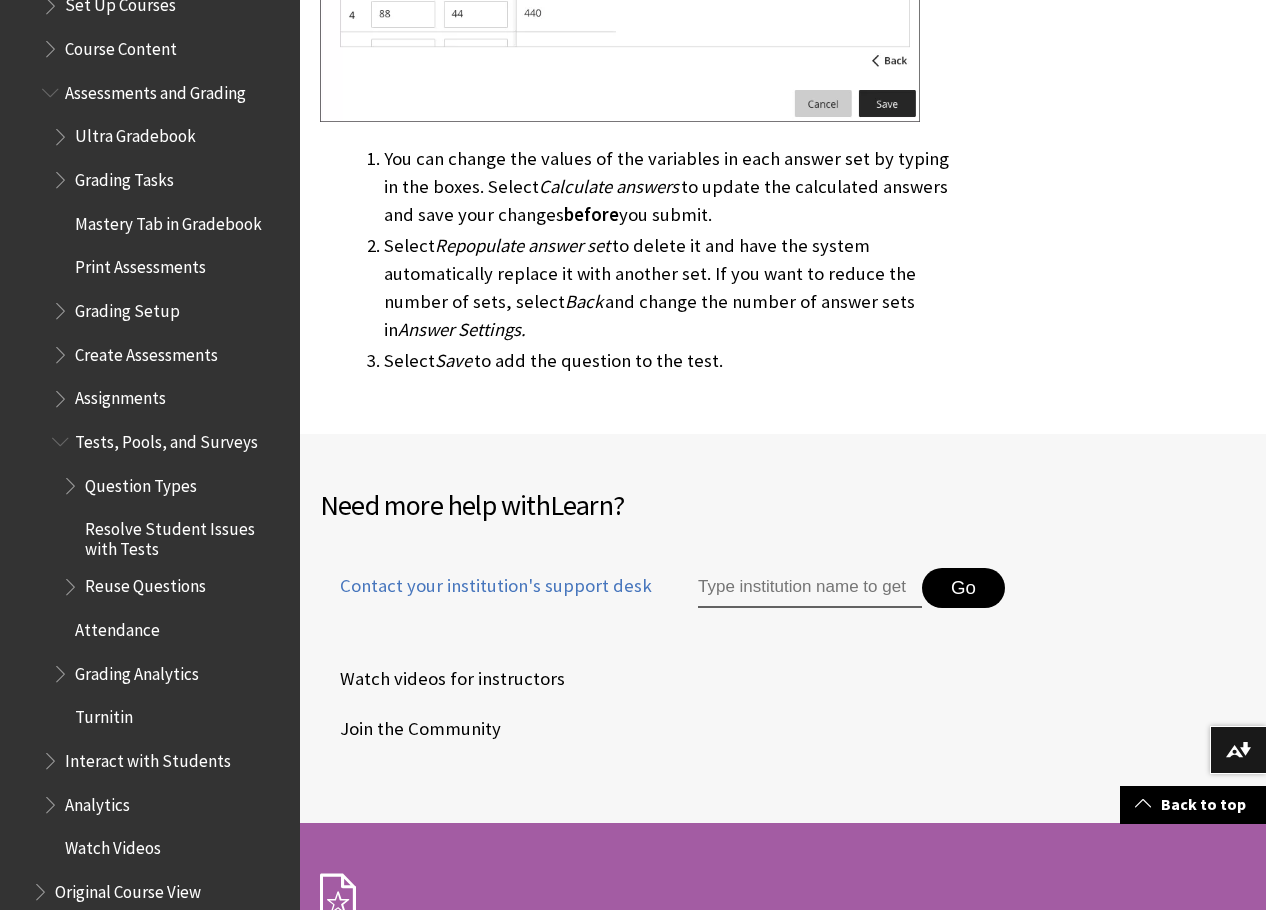 scroll, scrollTop: 2763, scrollLeft: 0, axis: vertical 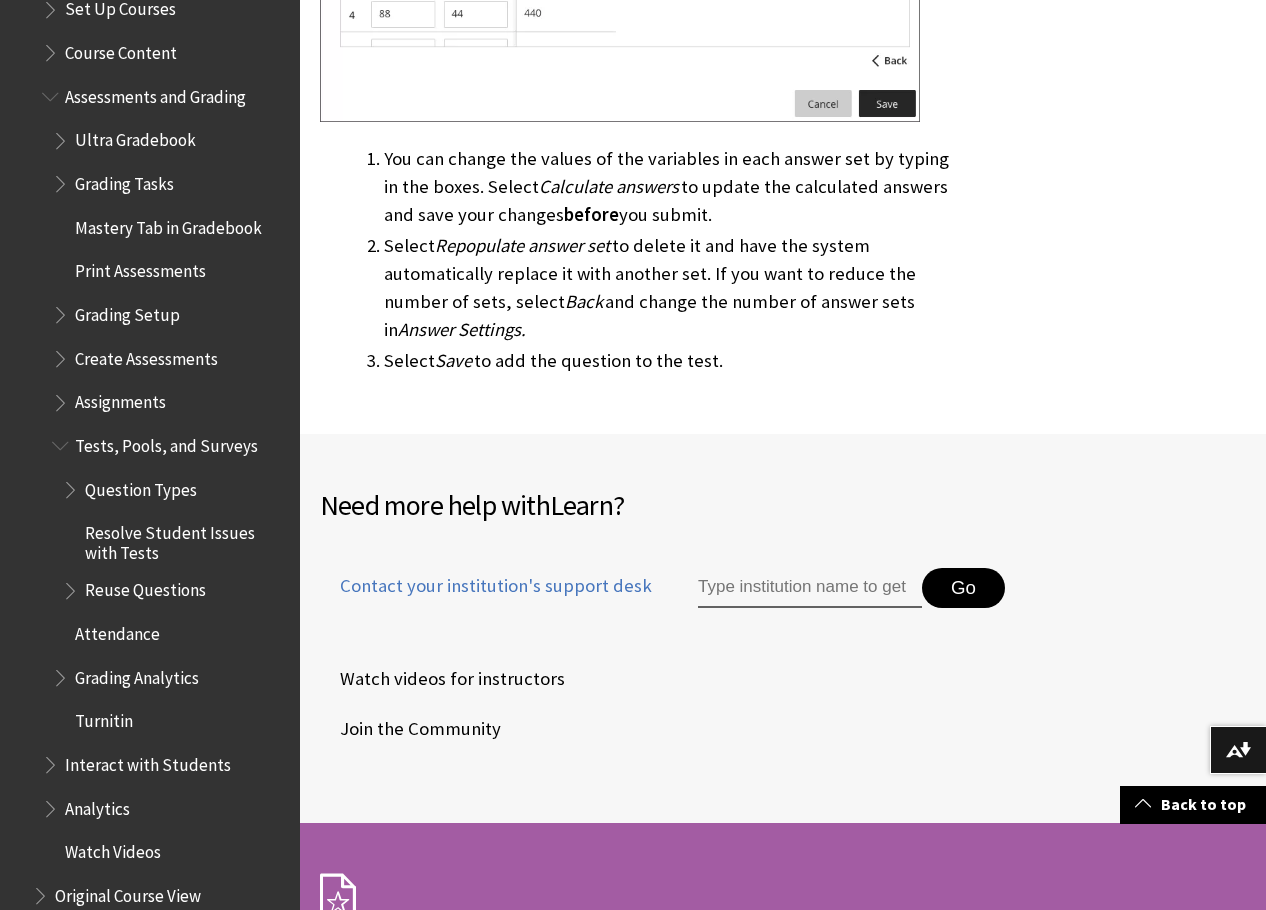 click on "Grading Setup" at bounding box center [170, 315] 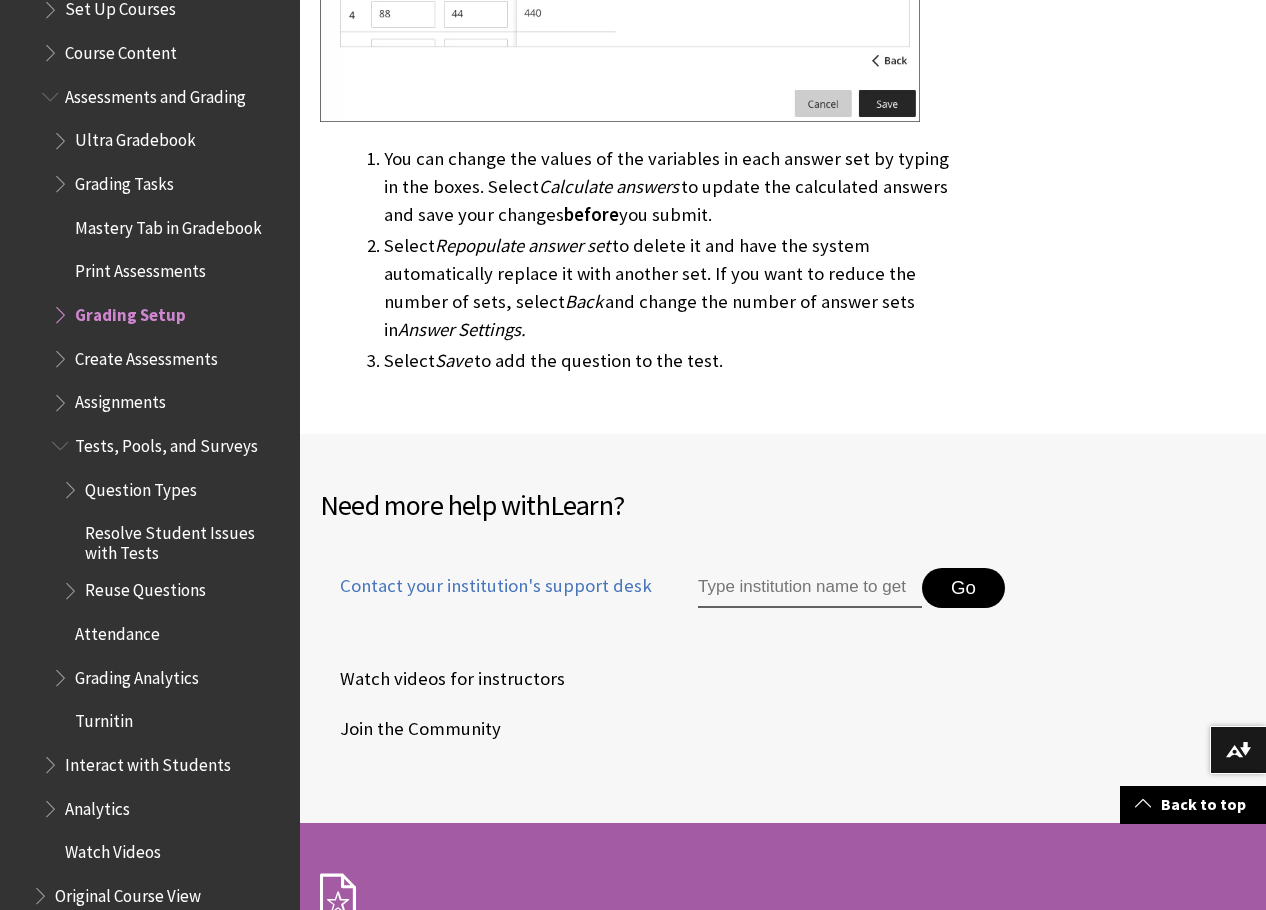 click at bounding box center [62, 310] 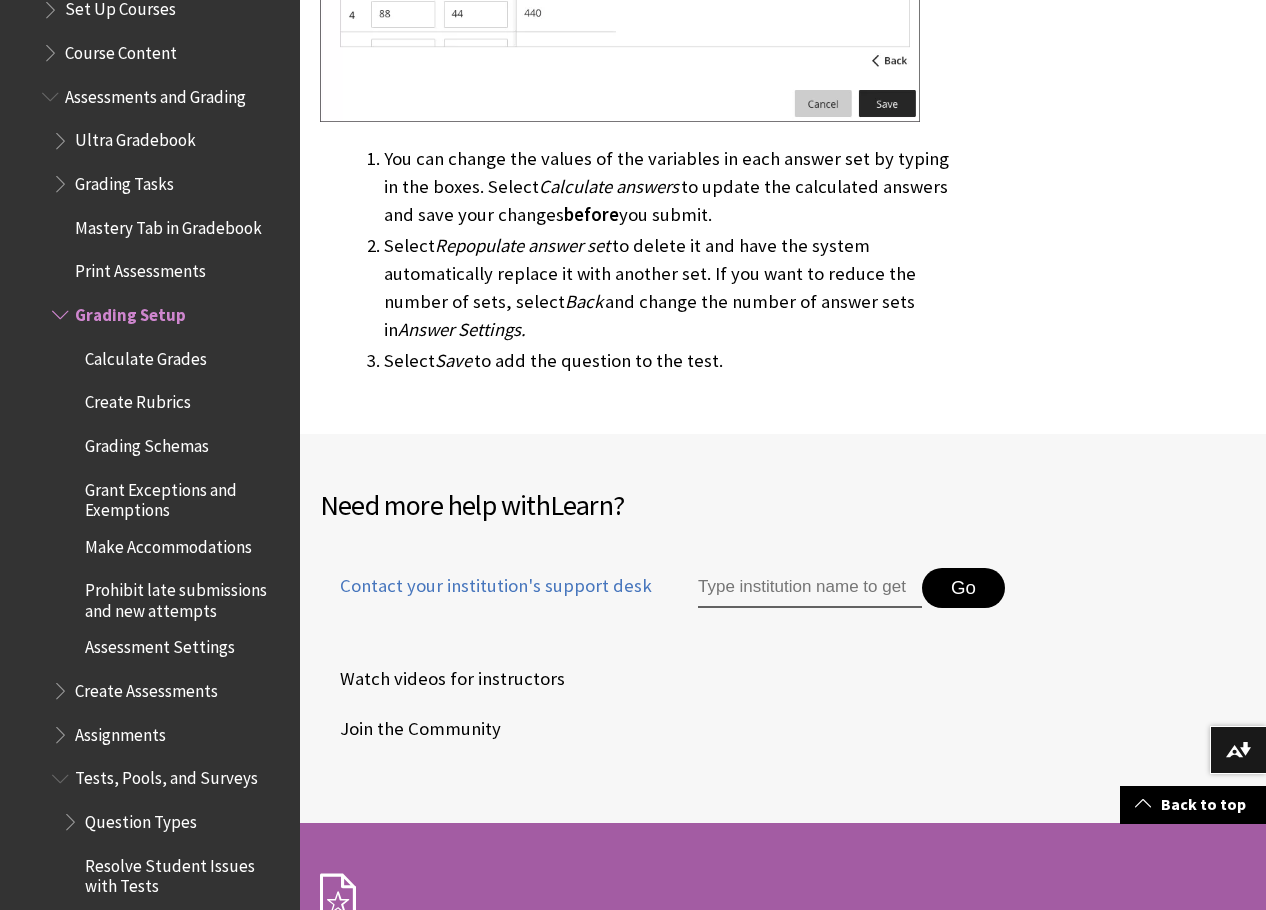 click at bounding box center (62, 310) 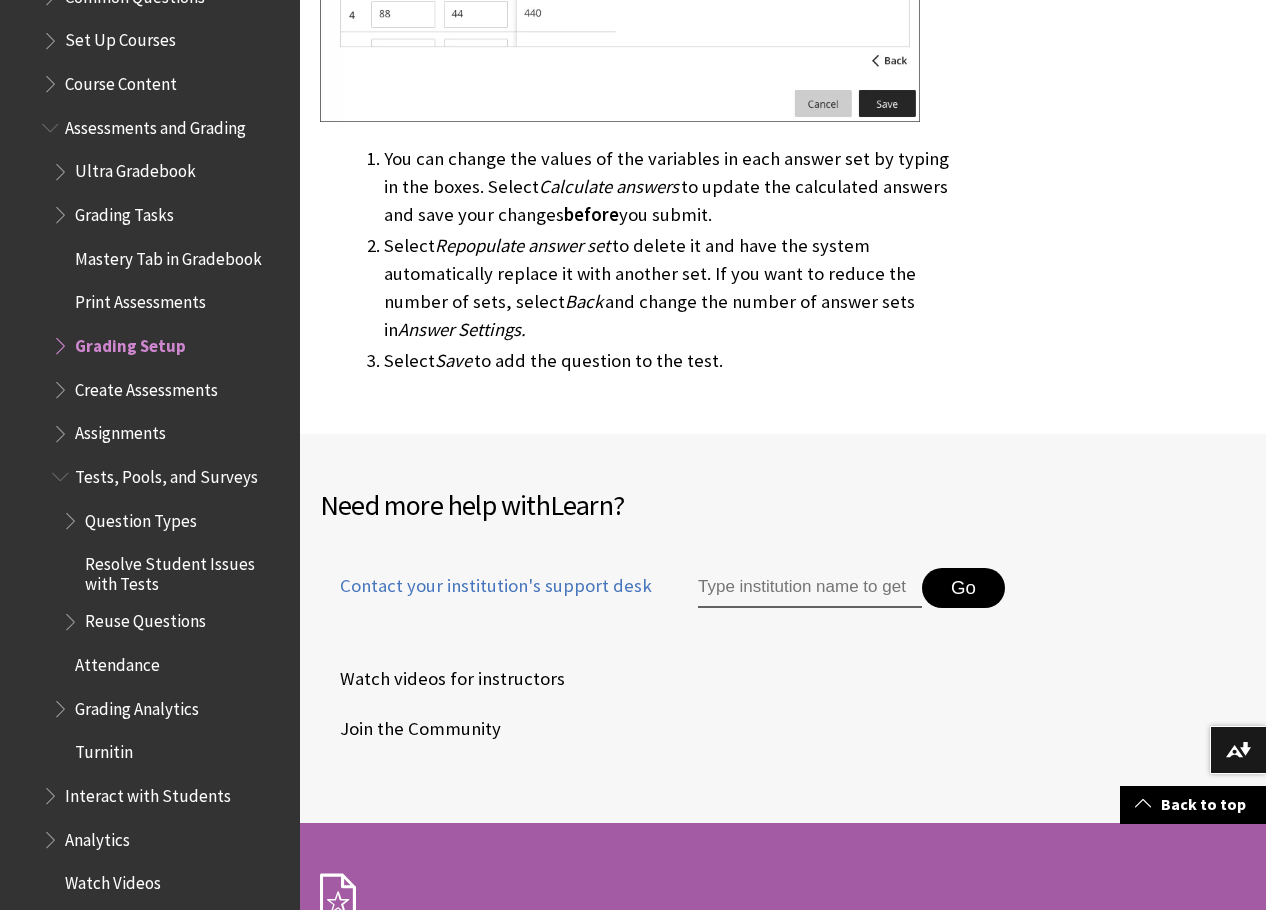 scroll, scrollTop: 2763, scrollLeft: 0, axis: vertical 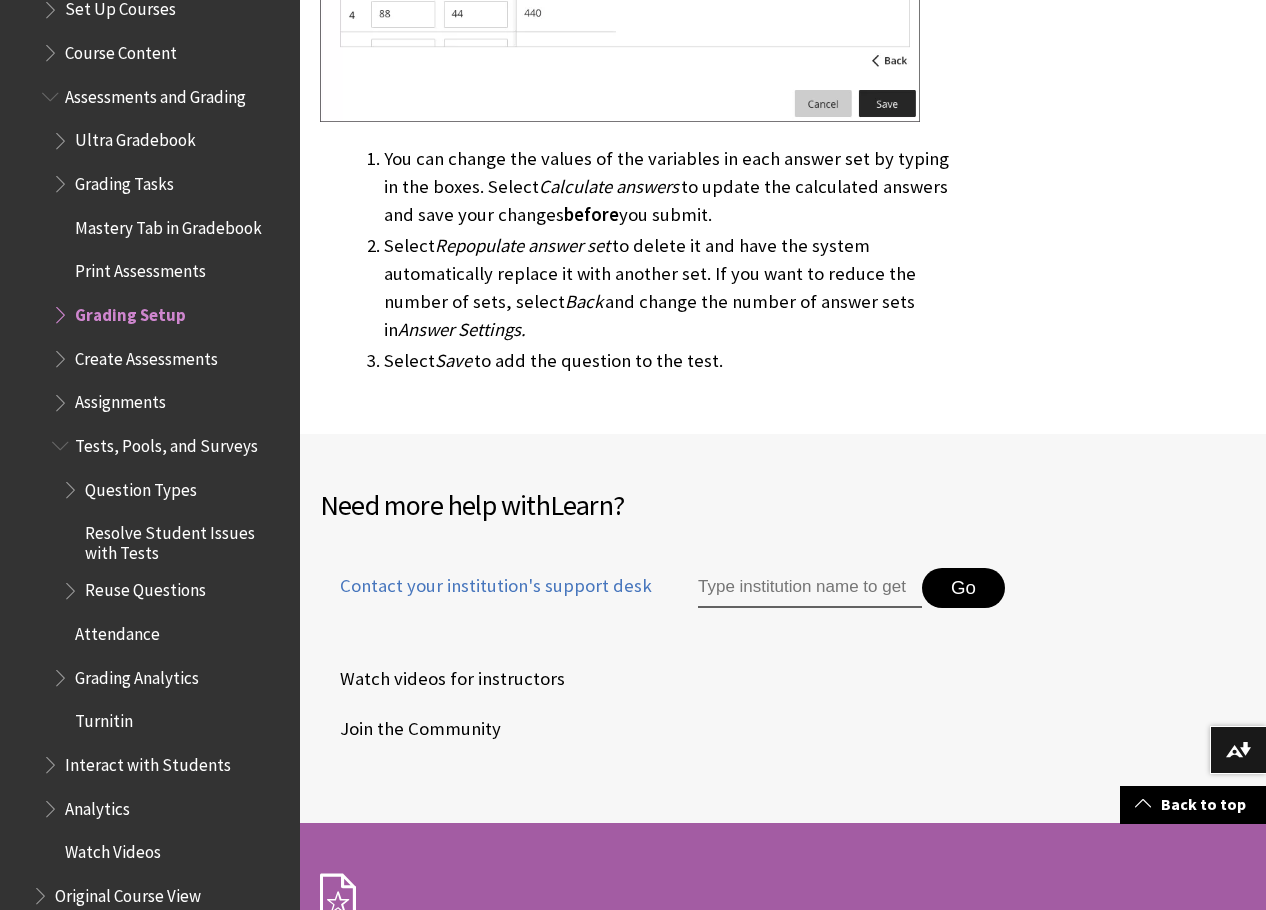 click at bounding box center [72, 485] 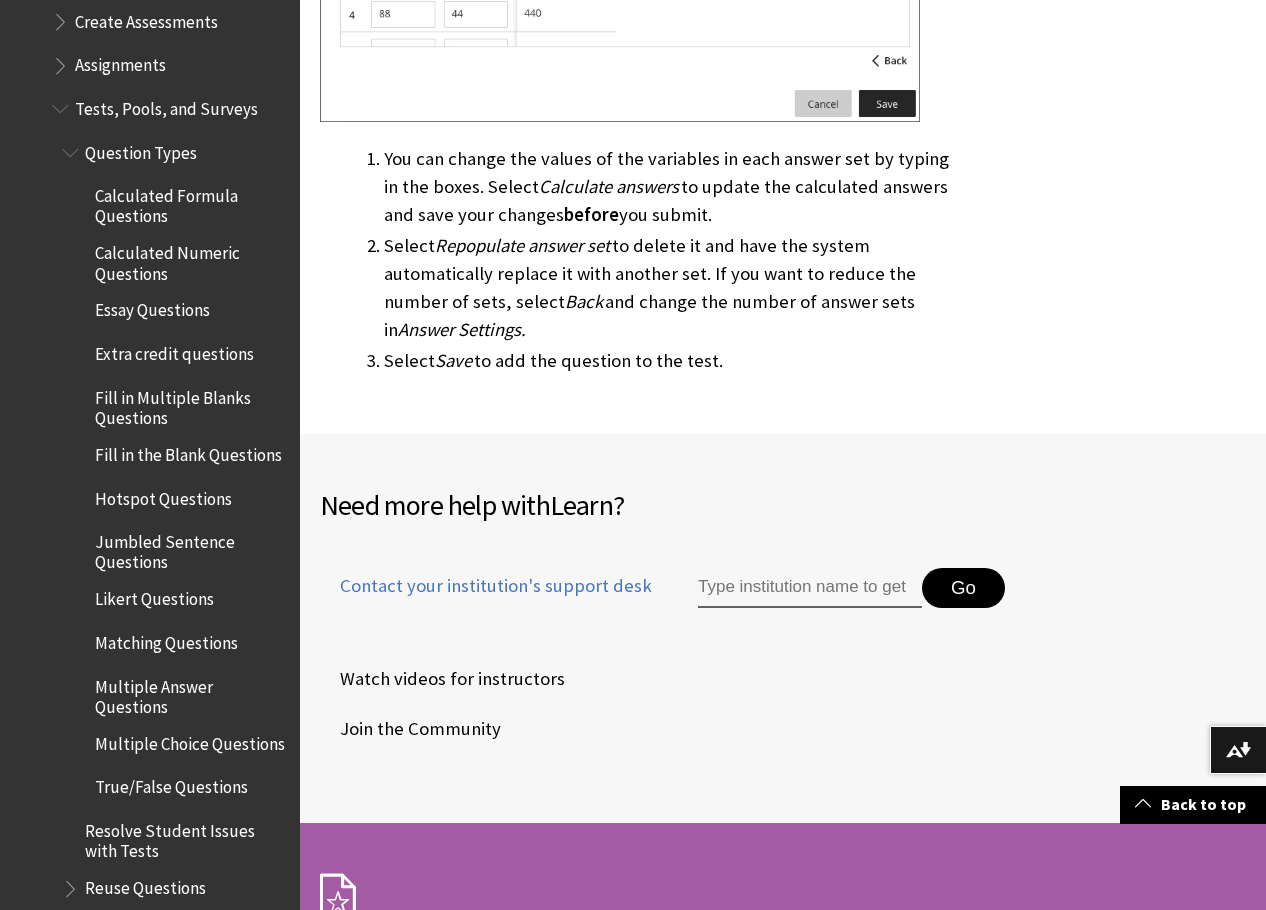 scroll, scrollTop: 3163, scrollLeft: 0, axis: vertical 